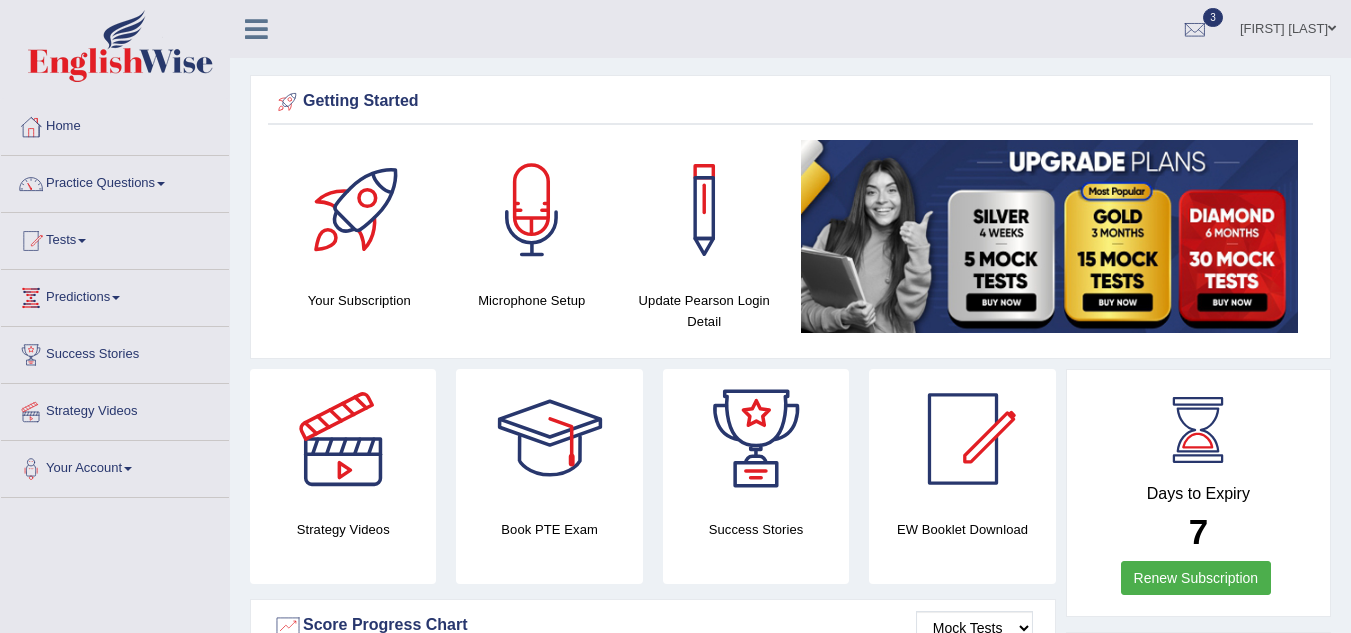 scroll, scrollTop: 0, scrollLeft: 0, axis: both 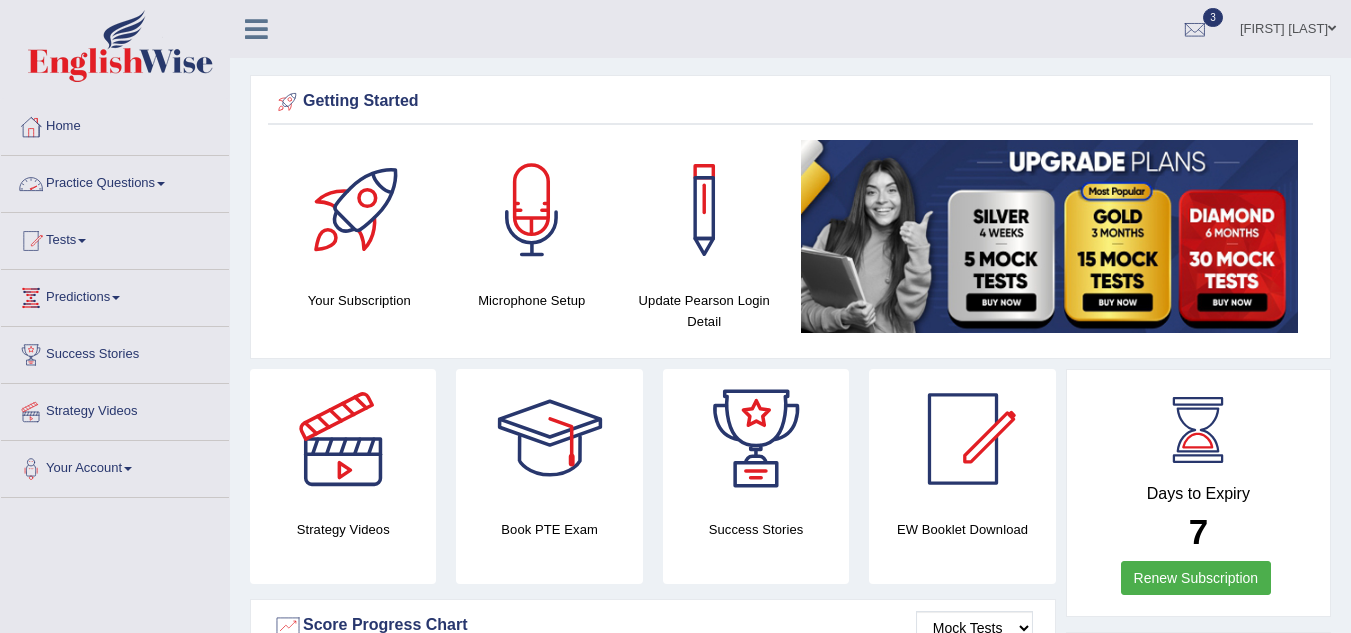 click on "Practice Questions" at bounding box center (115, 181) 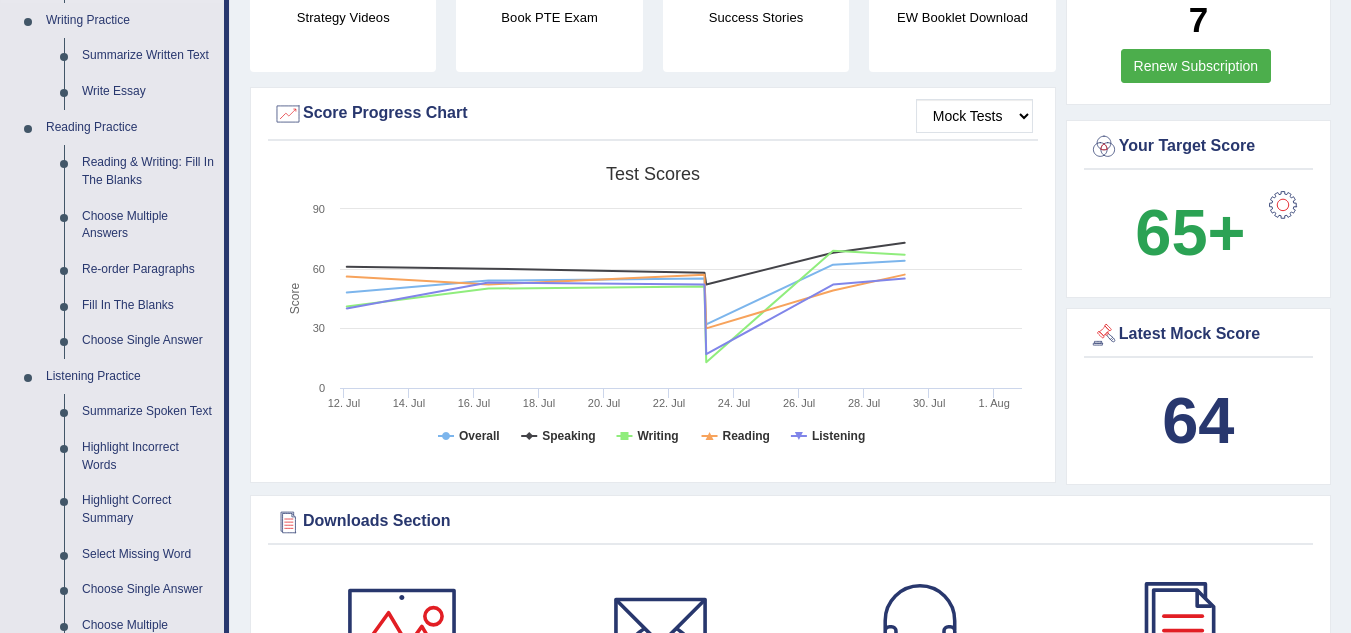 scroll, scrollTop: 513, scrollLeft: 0, axis: vertical 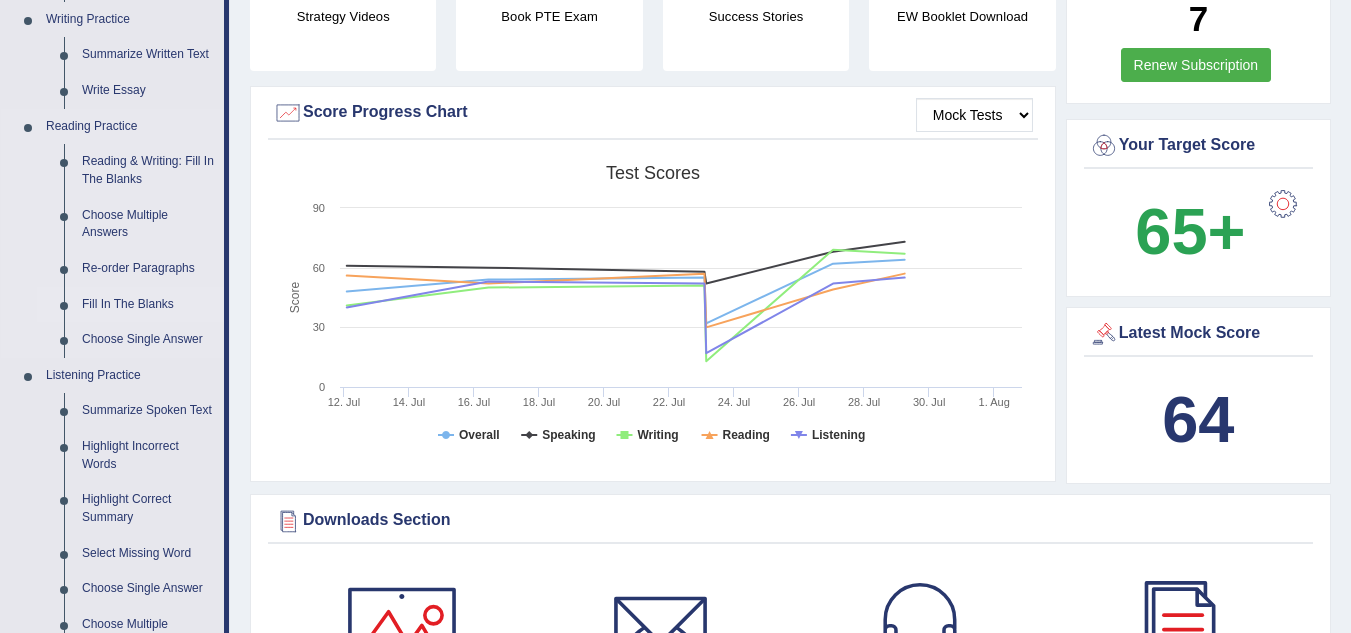 click on "Fill In The Blanks" at bounding box center (148, 305) 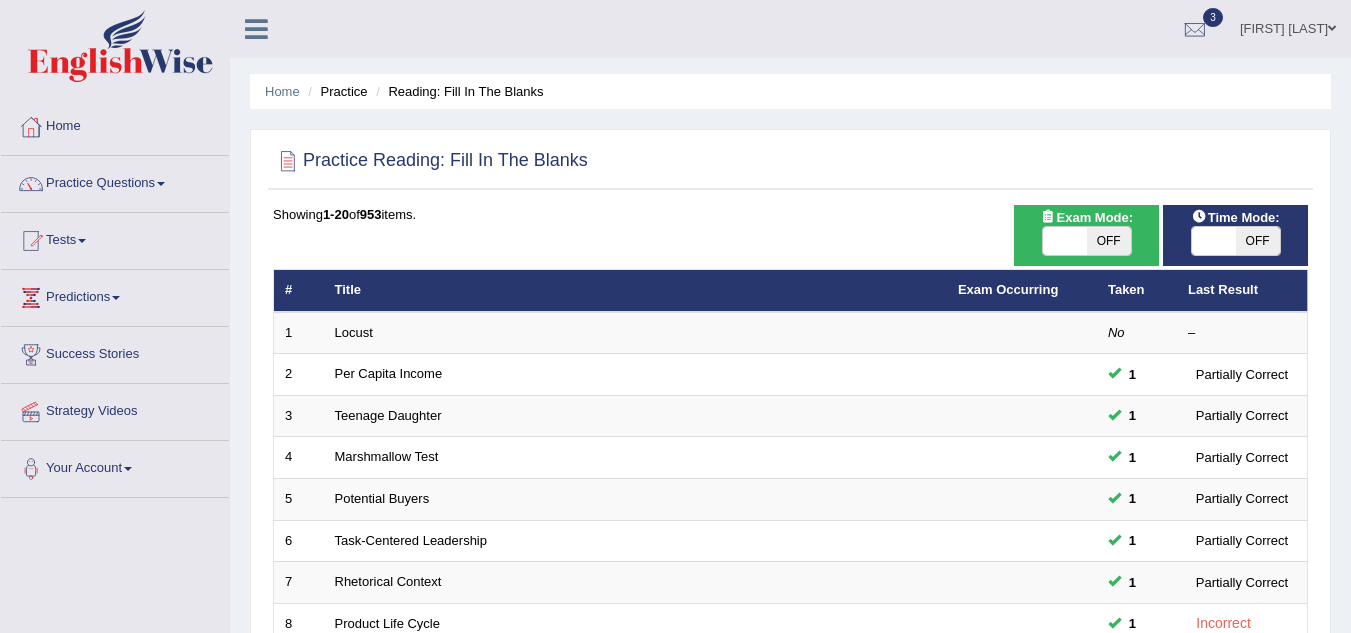 scroll, scrollTop: 0, scrollLeft: 0, axis: both 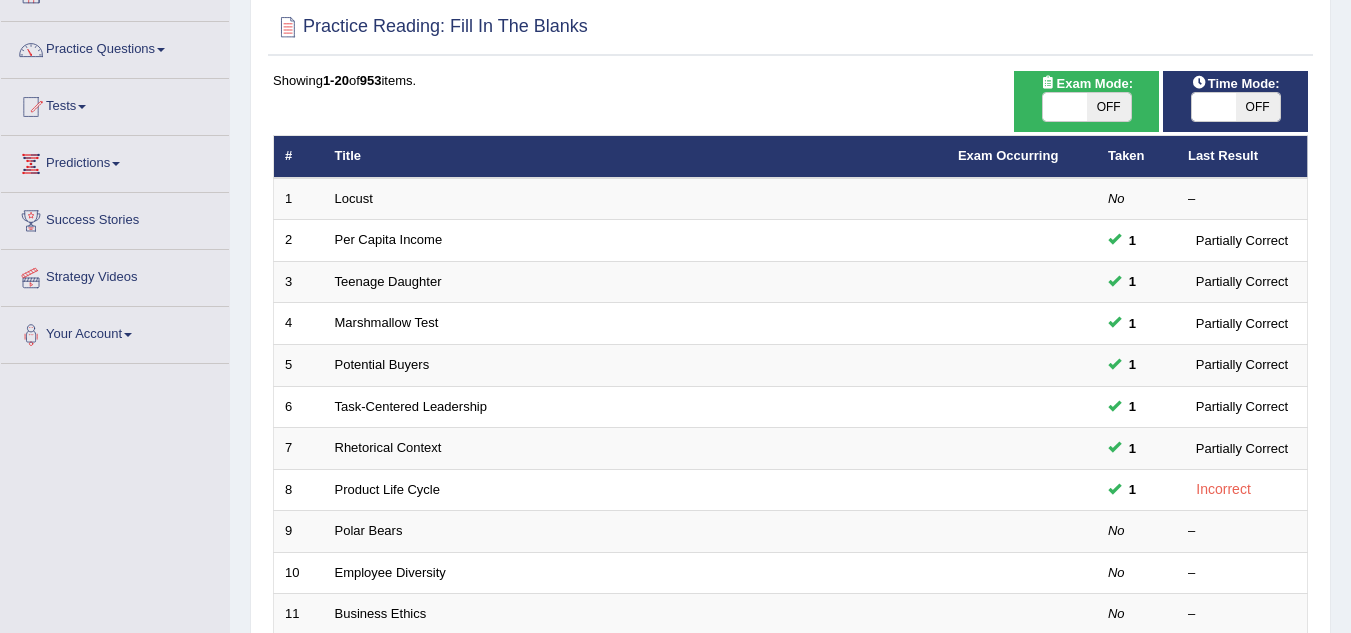 click on "OFF" at bounding box center (1109, 107) 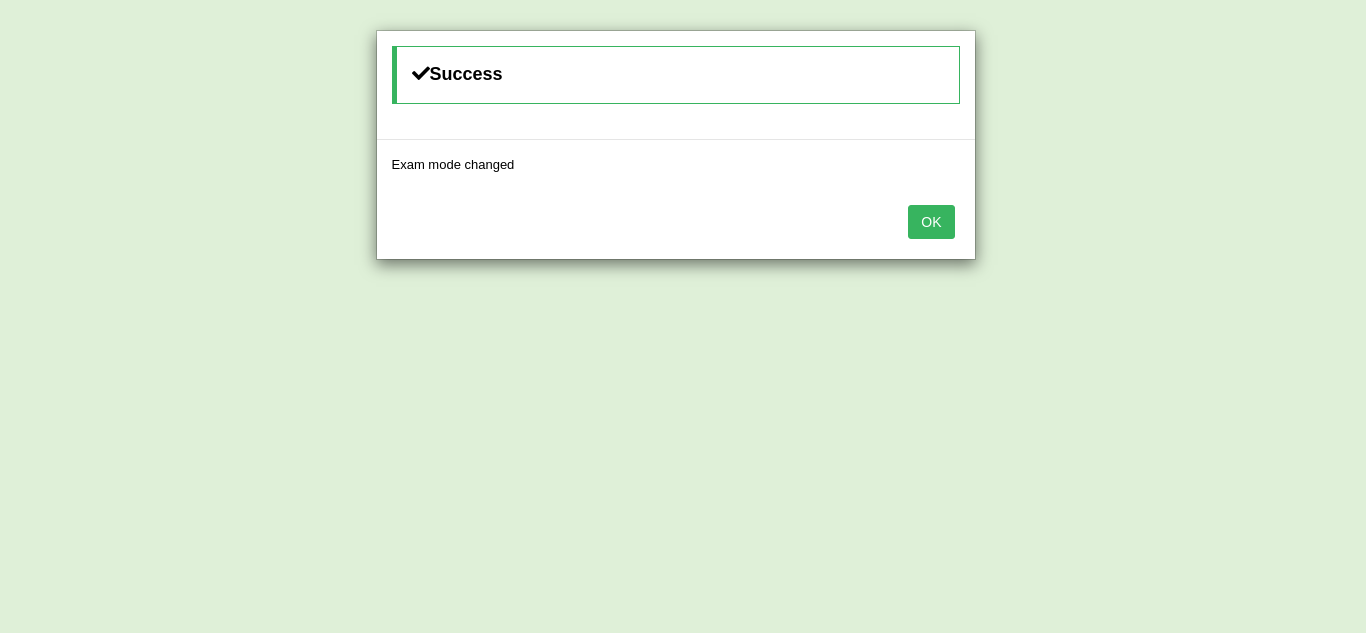 click on "OK" at bounding box center [931, 222] 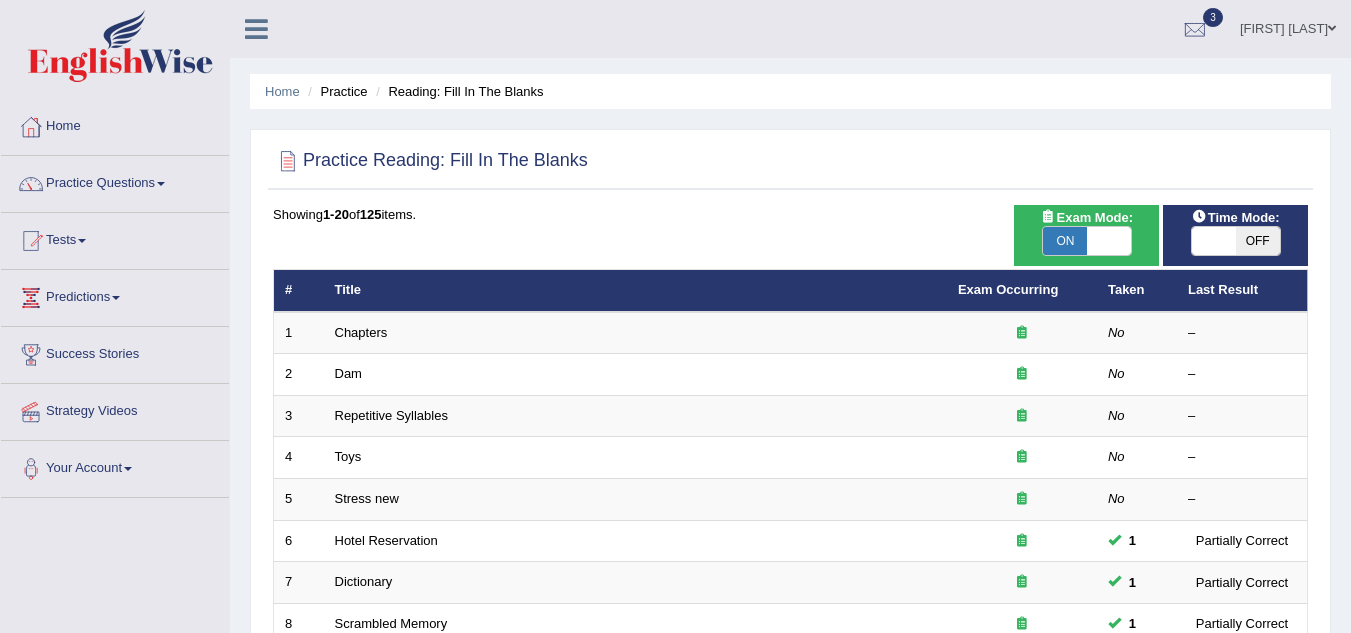 scroll, scrollTop: 134, scrollLeft: 0, axis: vertical 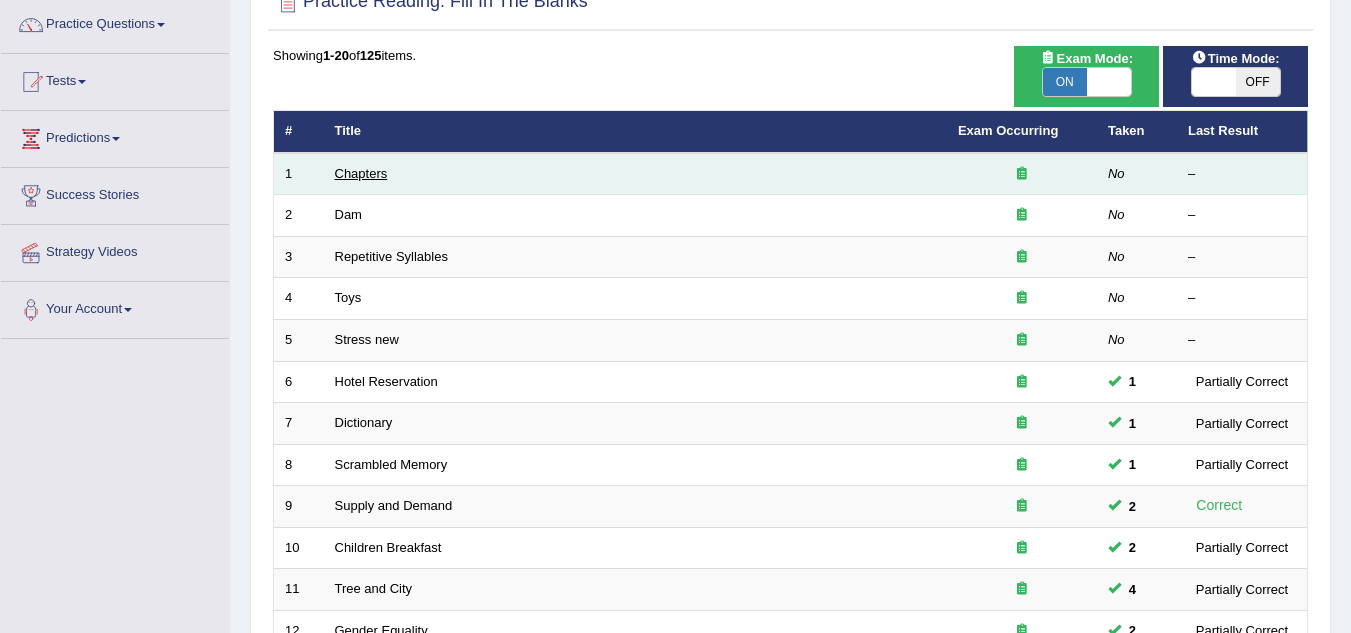 click on "Chapters" at bounding box center (361, 173) 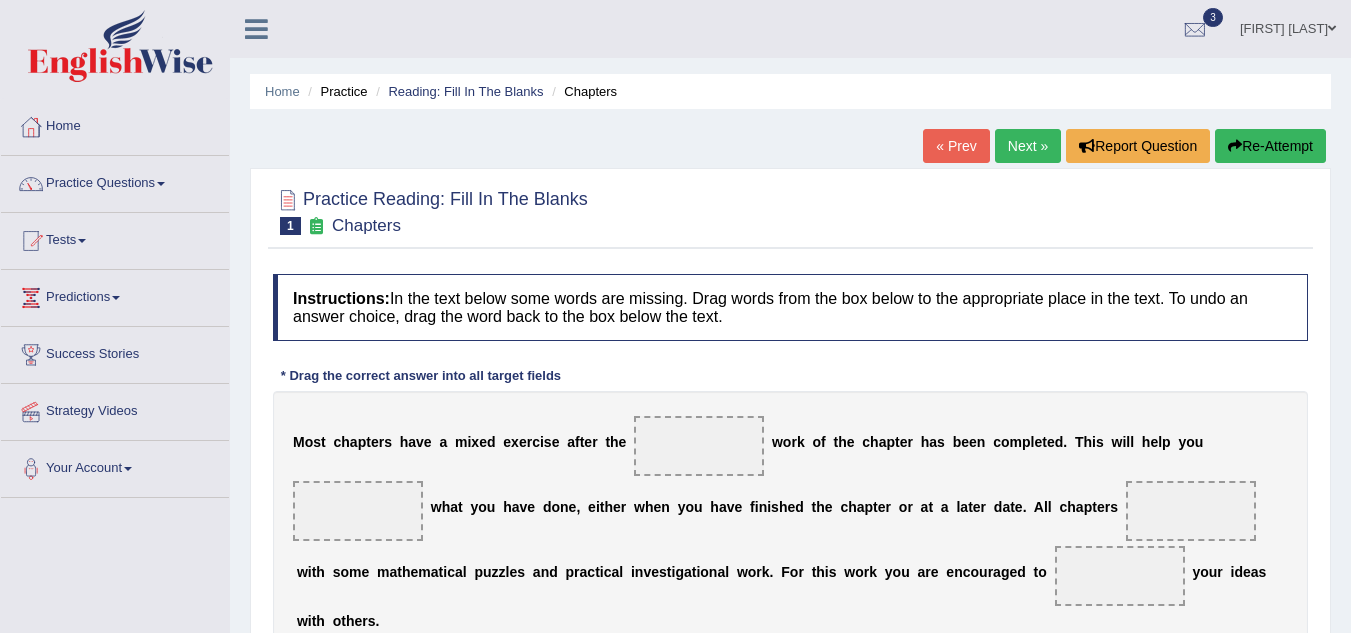 scroll, scrollTop: 0, scrollLeft: 0, axis: both 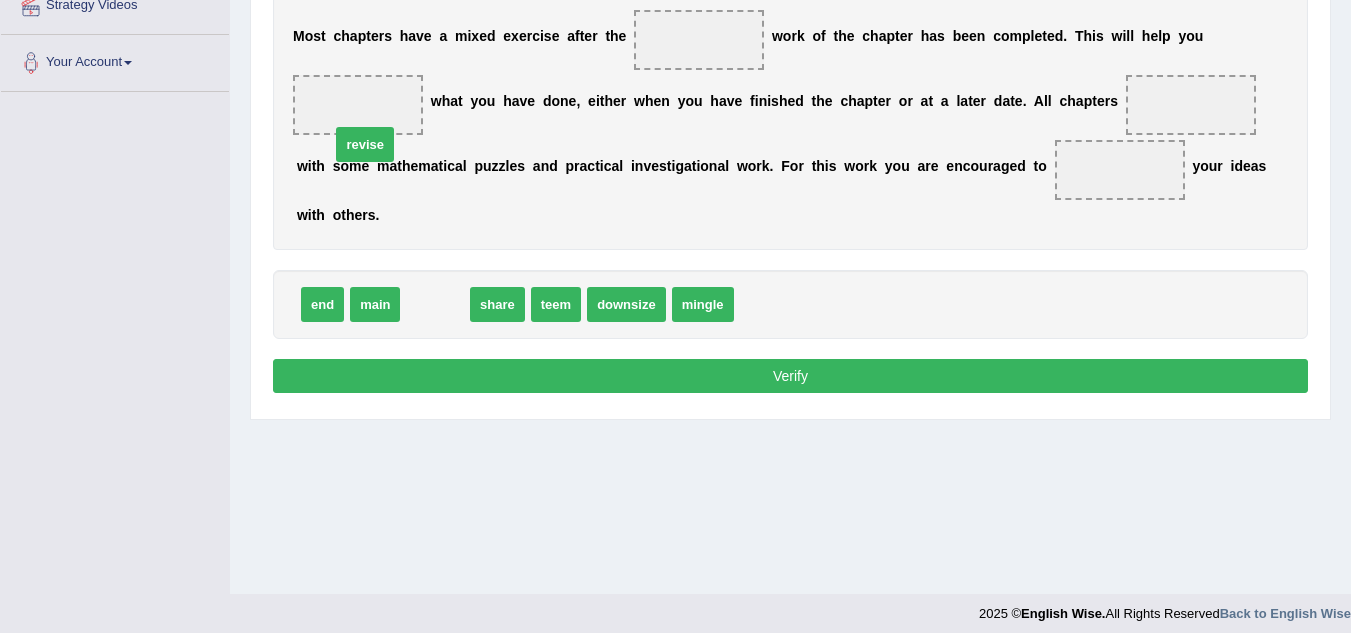 drag, startPoint x: 441, startPoint y: 303, endPoint x: 373, endPoint y: 139, distance: 177.53873 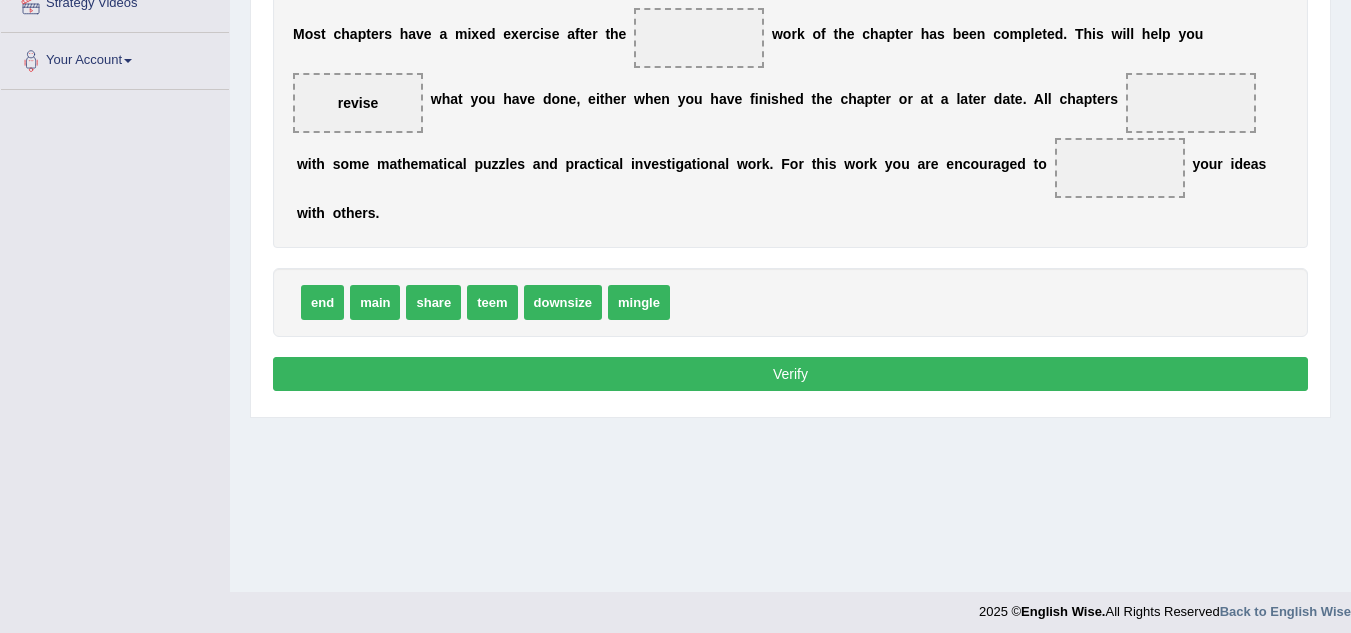 scroll, scrollTop: 417, scrollLeft: 0, axis: vertical 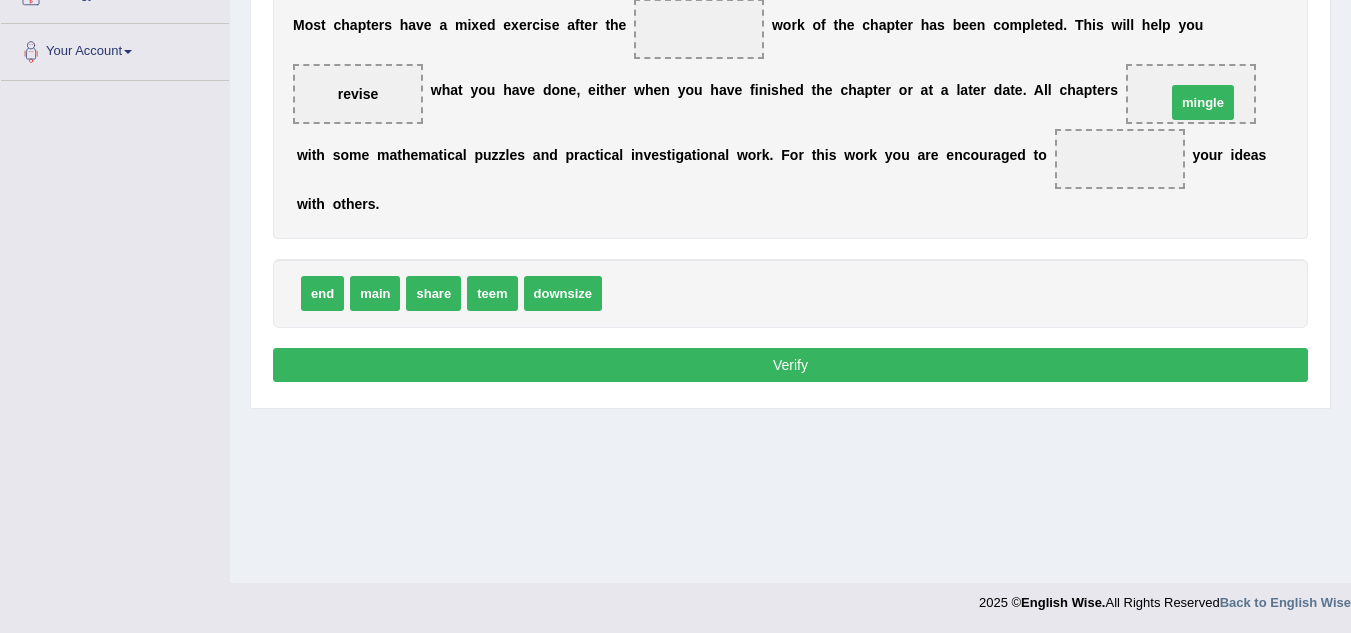 drag, startPoint x: 643, startPoint y: 293, endPoint x: 1207, endPoint y: 102, distance: 595.4637 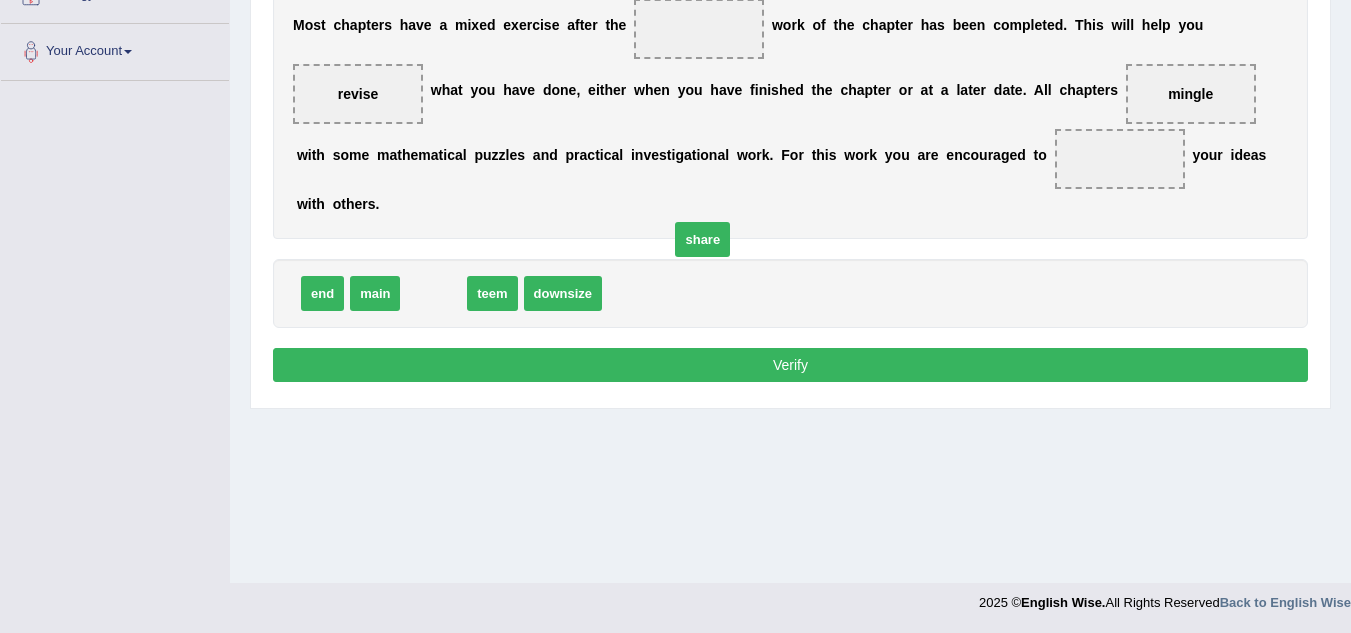 drag, startPoint x: 447, startPoint y: 286, endPoint x: 733, endPoint y: 232, distance: 291.05325 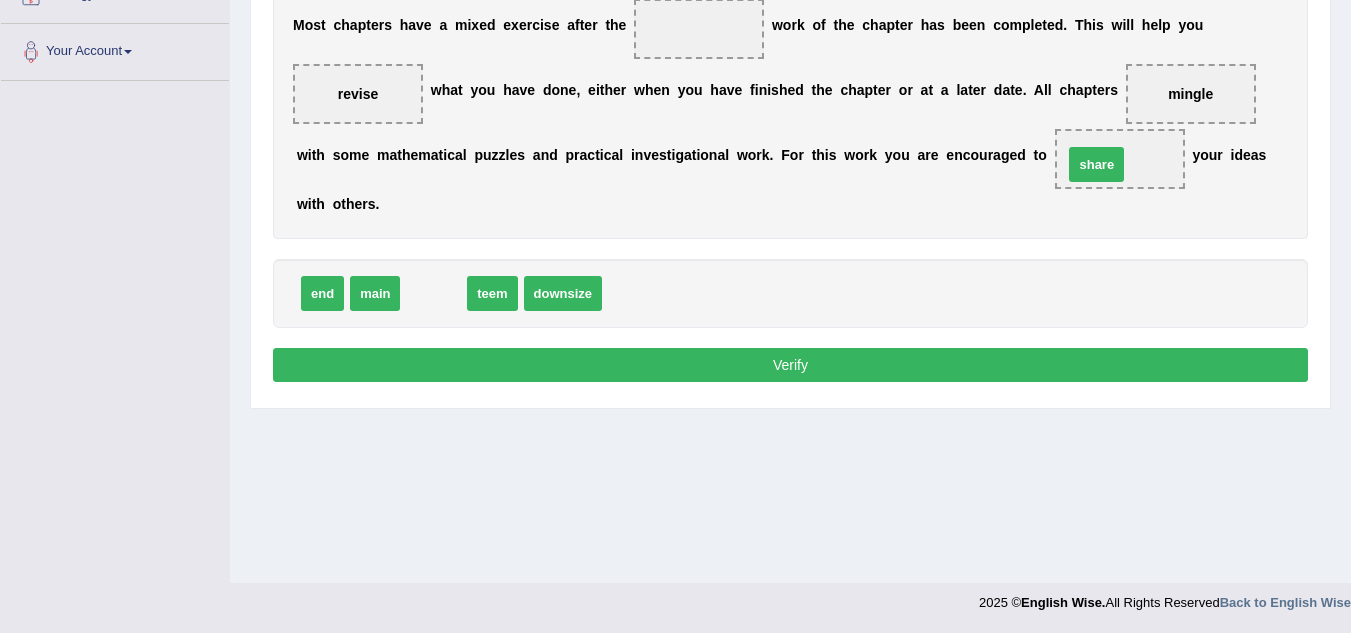 drag, startPoint x: 444, startPoint y: 291, endPoint x: 1107, endPoint y: 162, distance: 675.43317 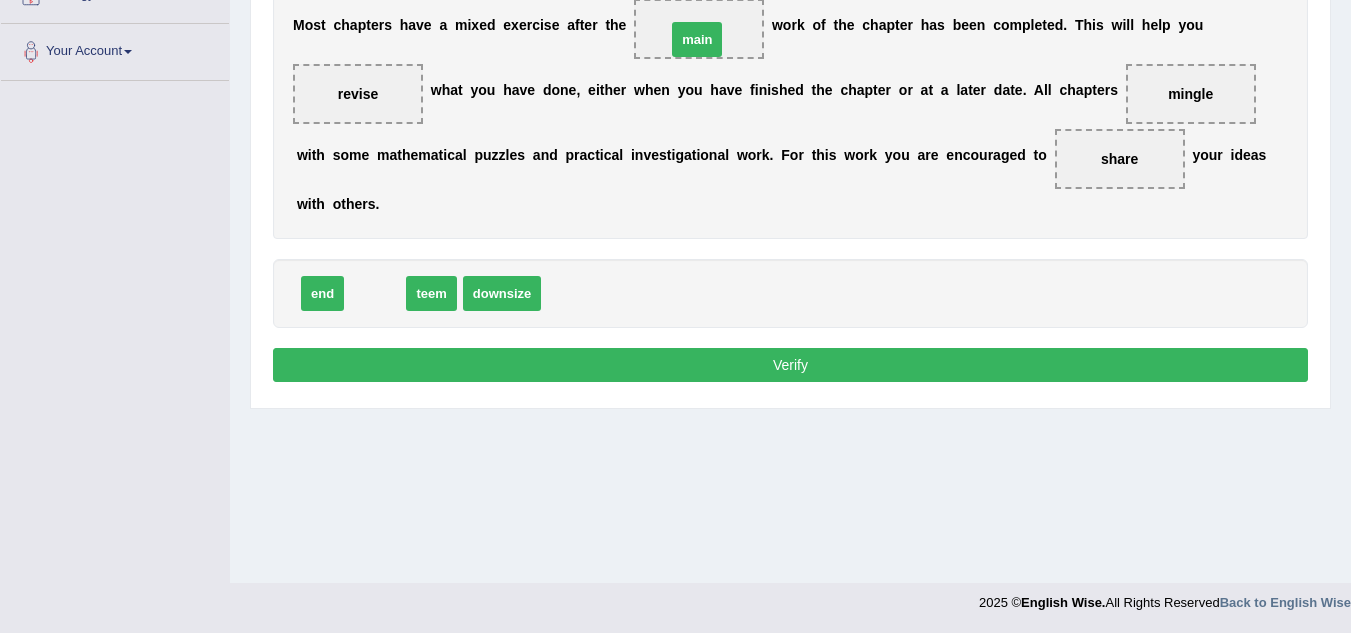 drag, startPoint x: 372, startPoint y: 294, endPoint x: 694, endPoint y: 40, distance: 410.12195 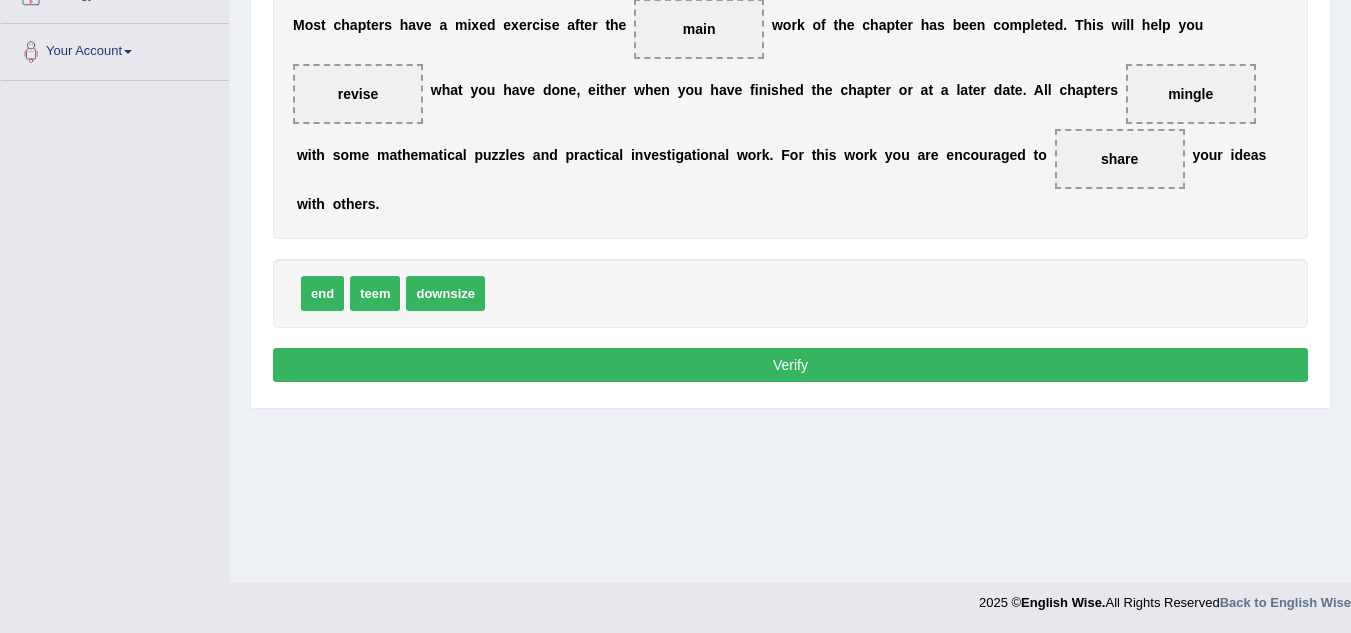 click on "Verify" at bounding box center (790, 365) 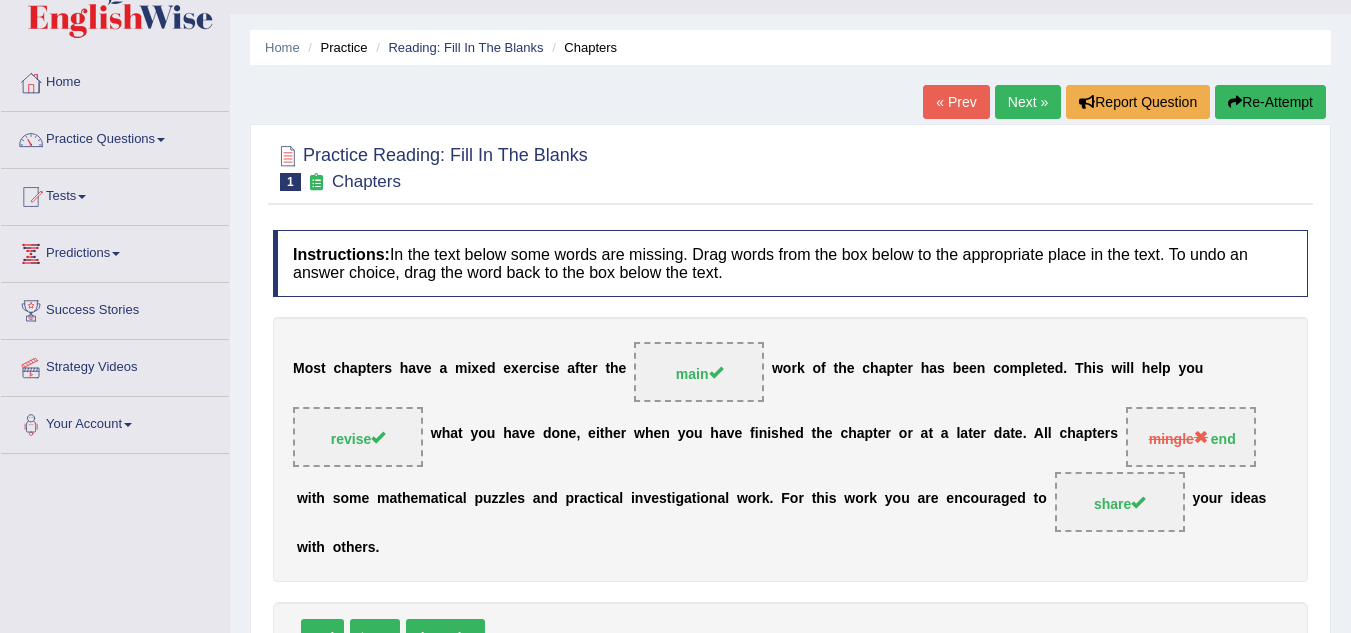 scroll, scrollTop: 0, scrollLeft: 0, axis: both 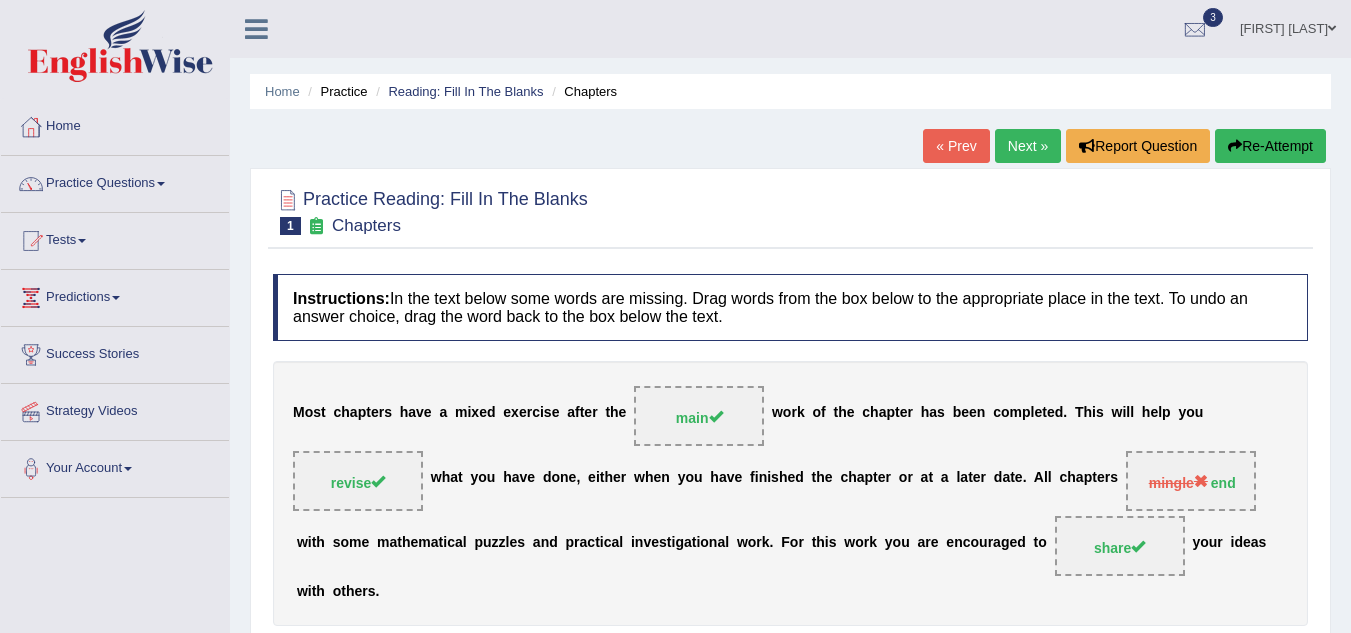 click on "Next »" at bounding box center (1028, 146) 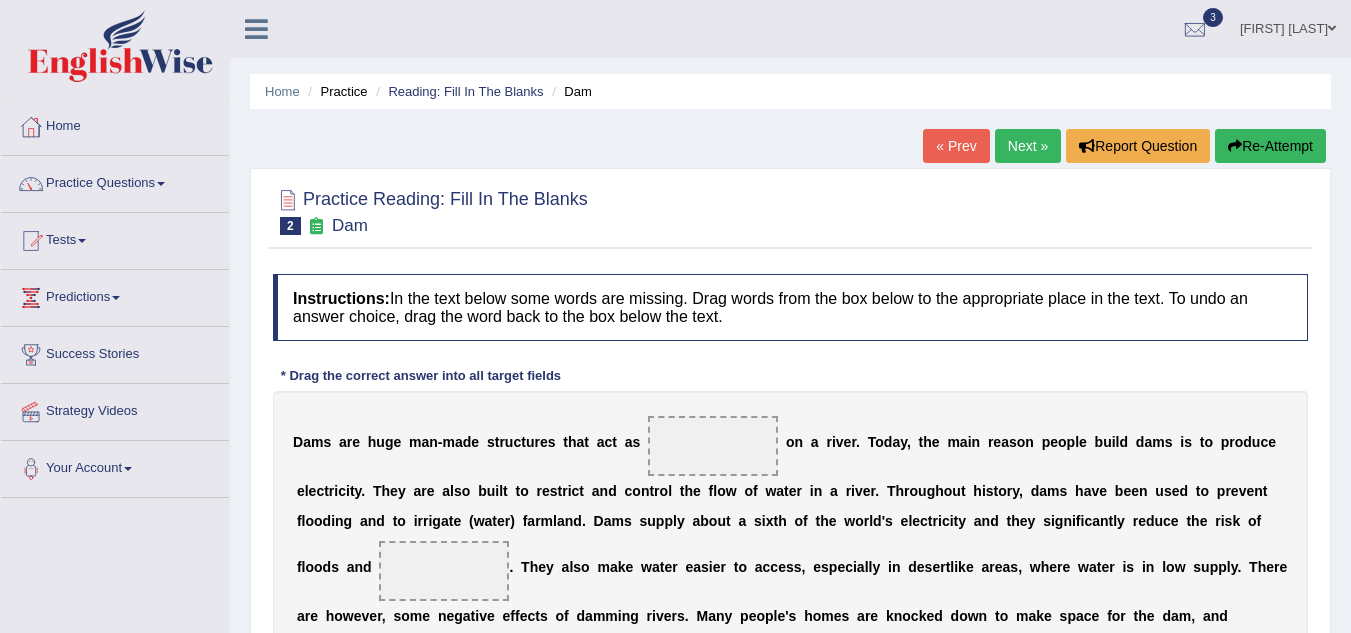 scroll, scrollTop: 0, scrollLeft: 0, axis: both 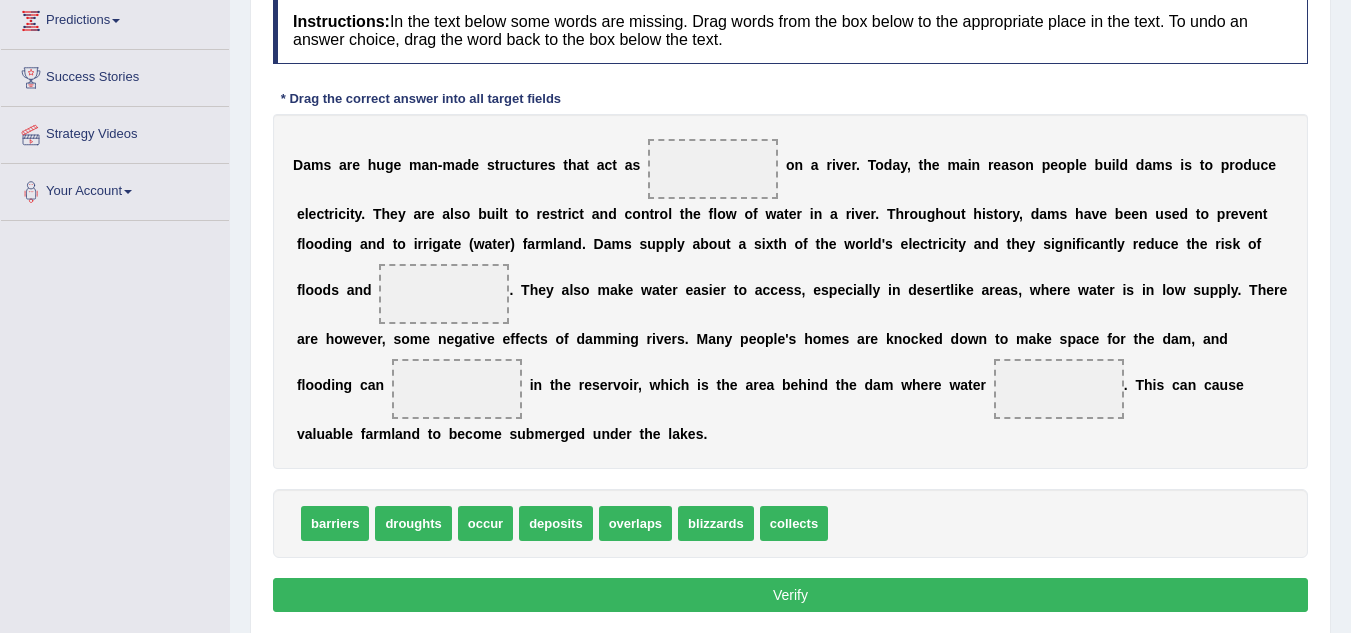 click on "D a m s    a r e    h u g e    m a n - m a d e    s t r u c t u r e s    t h a t    a c t    a s       o n    a    r i v e r .    T o d a y ,    t h e    m a i n    r e a s o n    p e o p l e    b u i l d    d a m s    i s    t o    p r o d u c e    e l e c t r i c i t y .    T h e y    a r e    a l s o    b u i l t    t o    r e s t r i c t    a n d    c o n t r o l    t h e    f l o w    o f    w a t e r    i n    a    r i v e r .    T h r o u g h o u t    h i s t o r y ,    d a m s    h a v e    b e e n    u s e d    t o    p r e v e n t    f l o o d i n g    a n d    t o    i r r i g a t e    ( w a t e r )    f a r m l a n d .    D a m s    s u p p l y    a b o u t    a    s i x t h    o f    t h e    w o r l d ' s    e l e c t r i c i t y    a n d    t h e y    s i g n i f i c a n t l y    r e d u c e    t h e    r i s k    o f    f l o o d s    a n d    .    T h e y    a l s o    m a k e    w a t e r    e a s i e r    t o    a" at bounding box center [790, 291] 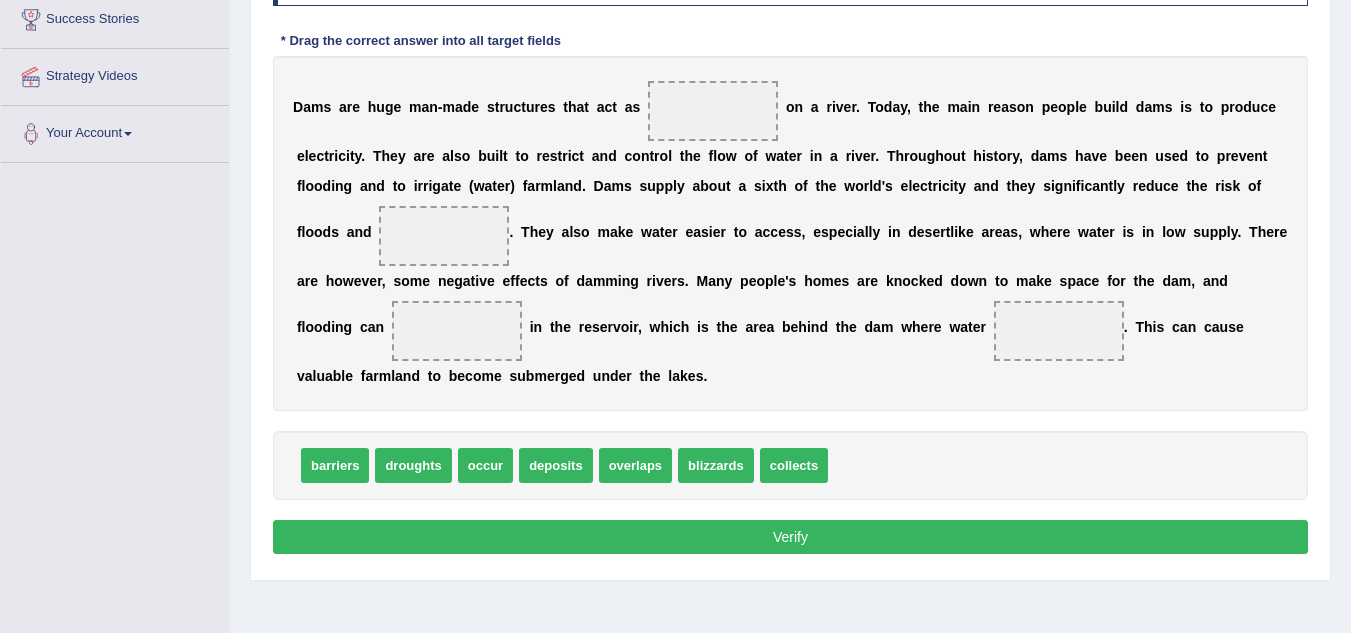 scroll, scrollTop: 333, scrollLeft: 0, axis: vertical 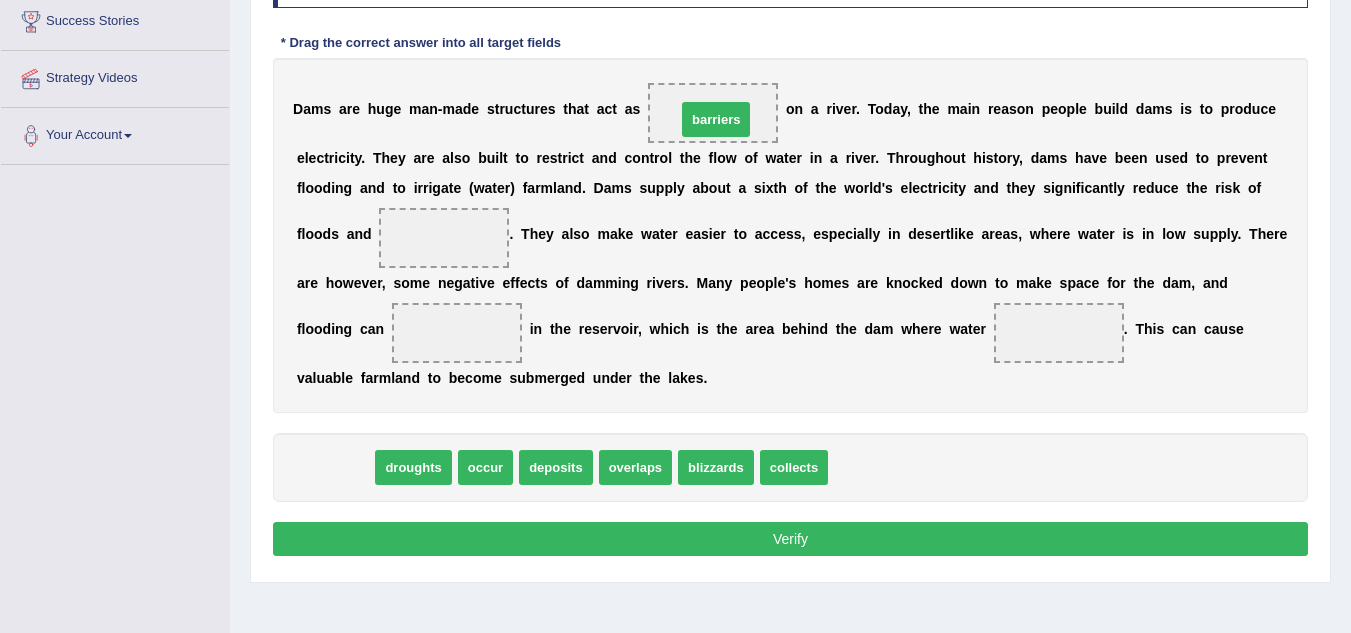 drag, startPoint x: 334, startPoint y: 460, endPoint x: 715, endPoint y: 112, distance: 516.0087 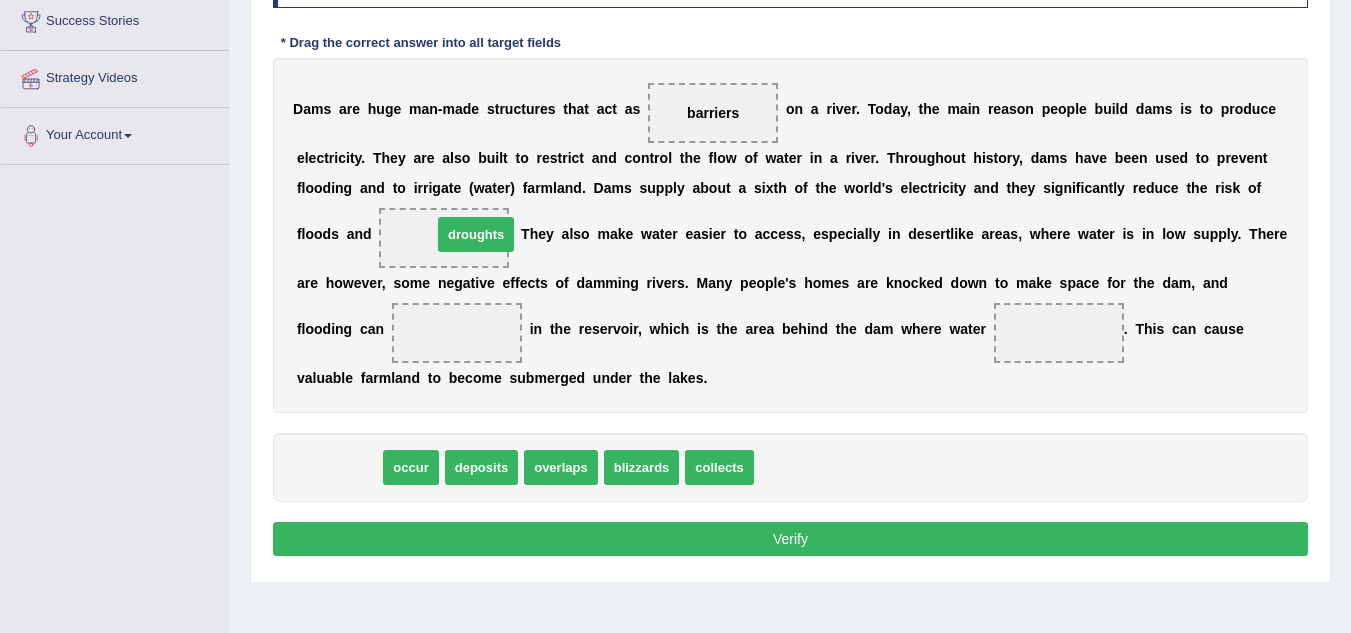 drag, startPoint x: 344, startPoint y: 464, endPoint x: 471, endPoint y: 234, distance: 262.7337 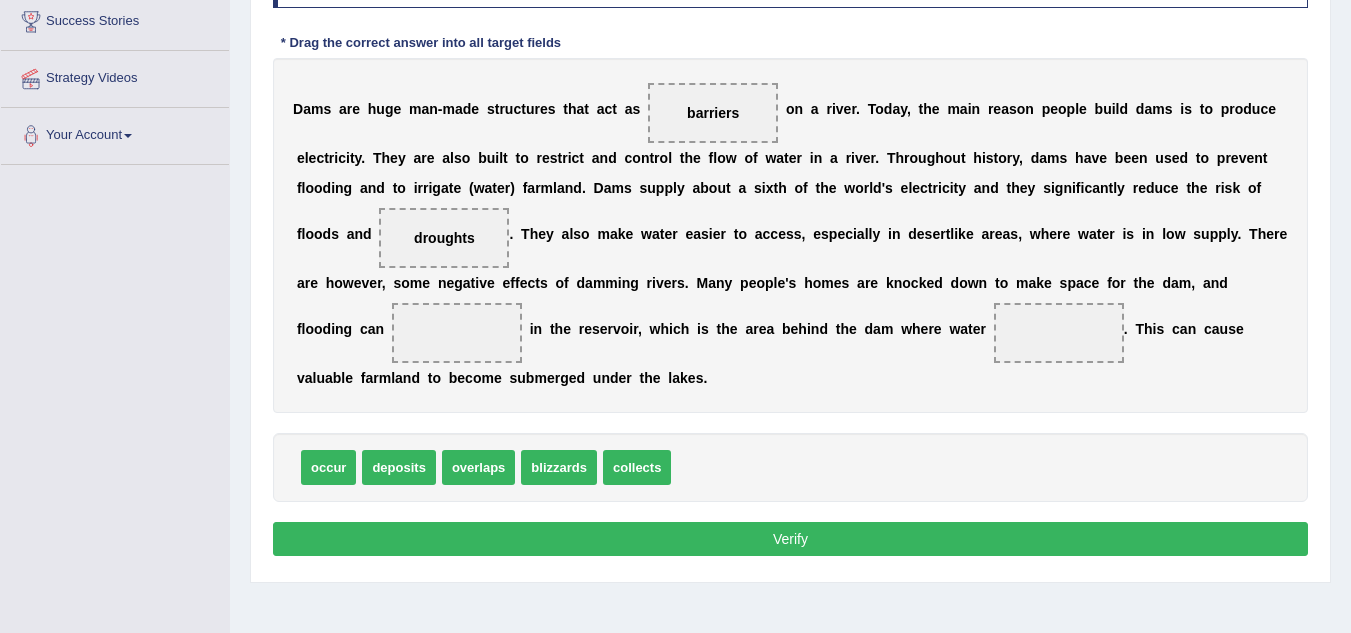 click on "overlaps" at bounding box center (478, 467) 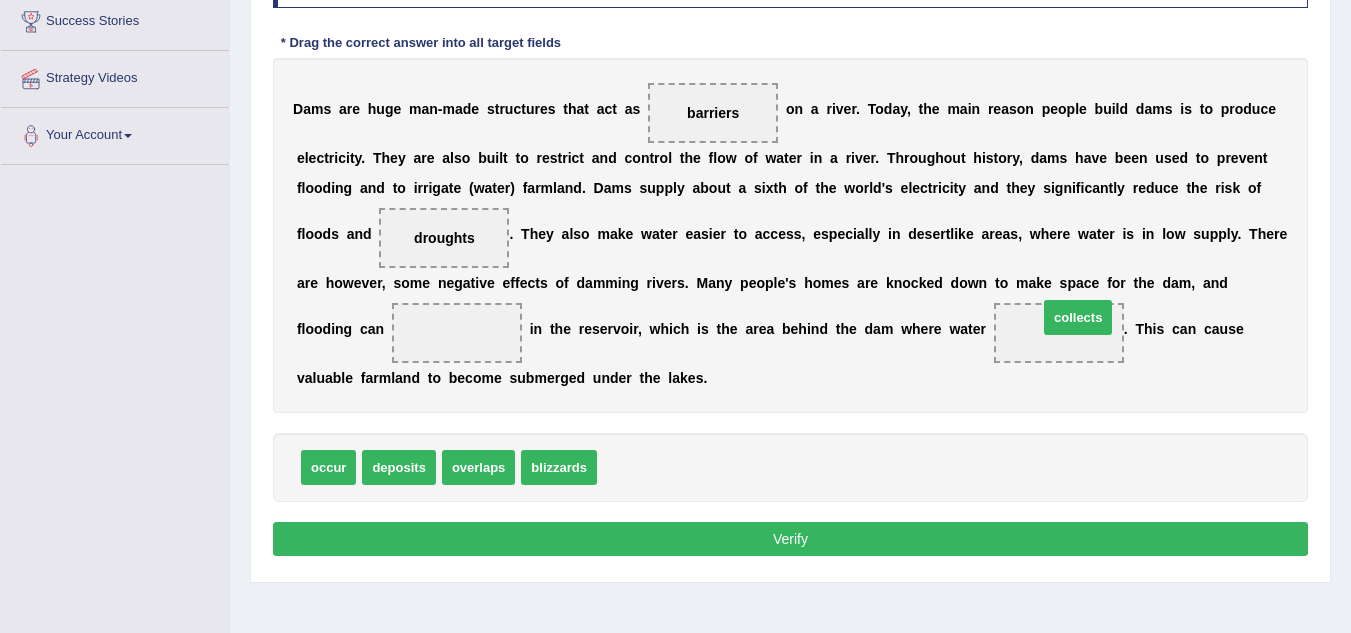 drag, startPoint x: 642, startPoint y: 465, endPoint x: 1083, endPoint y: 315, distance: 465.8122 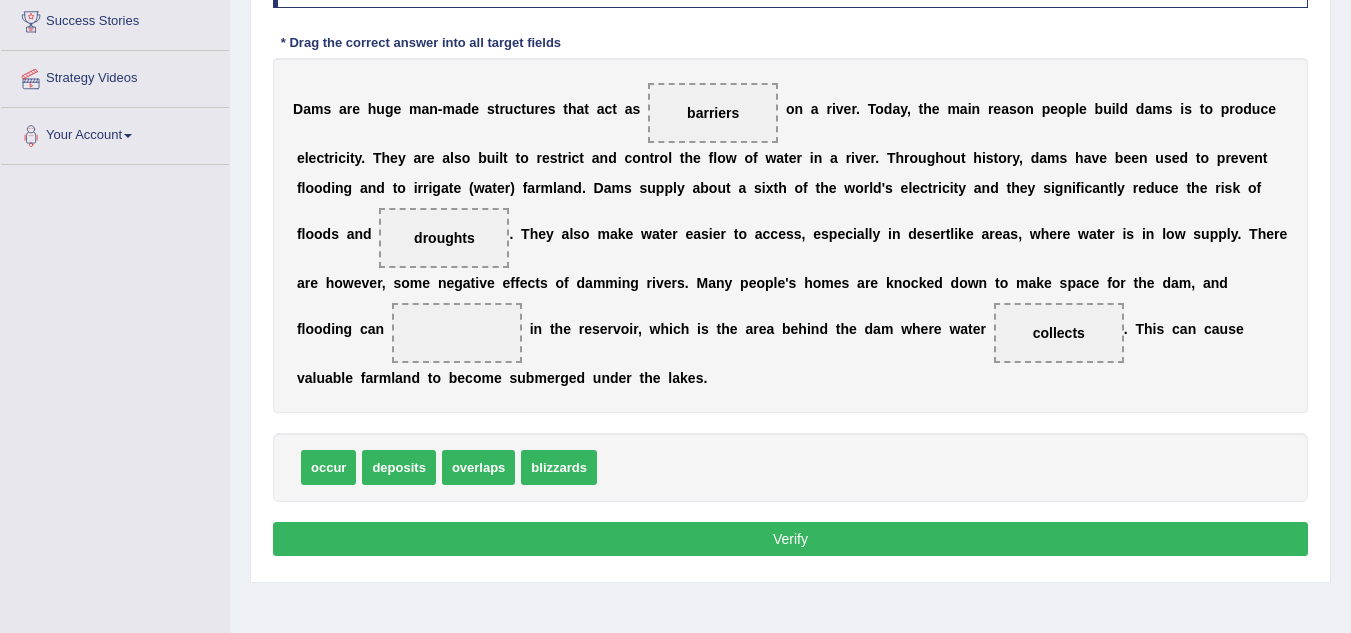 click on "overlaps" at bounding box center [478, 467] 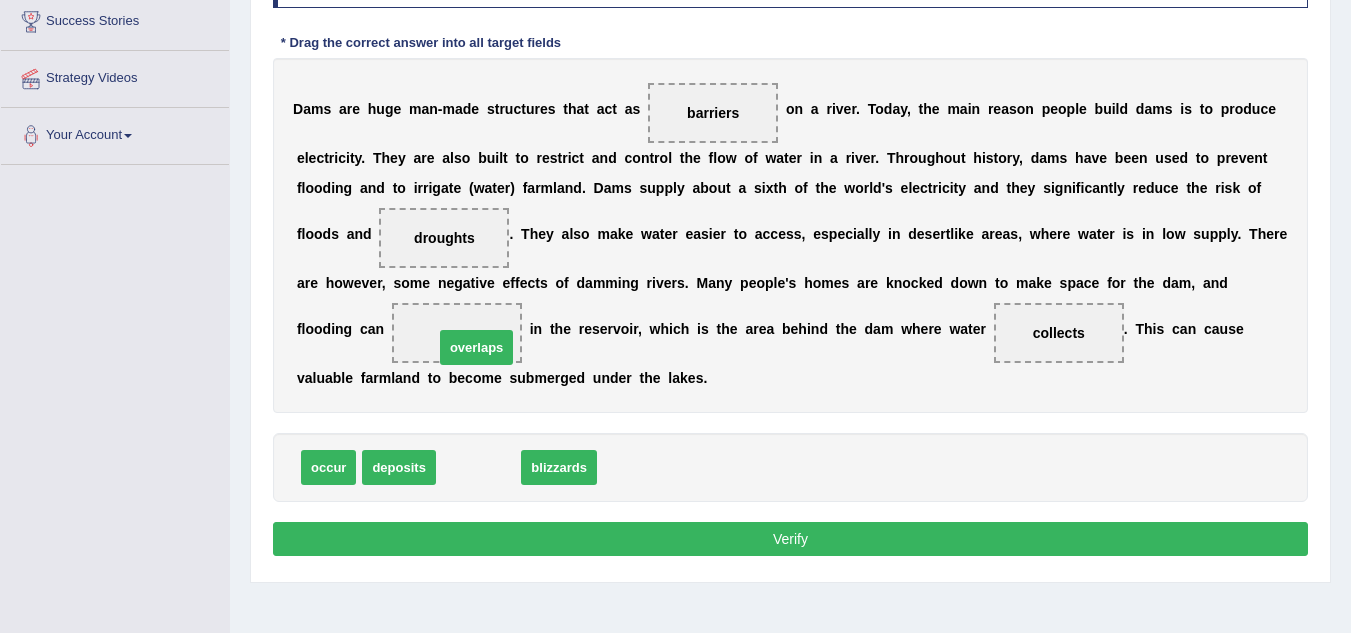 drag, startPoint x: 463, startPoint y: 473, endPoint x: 461, endPoint y: 353, distance: 120.01666 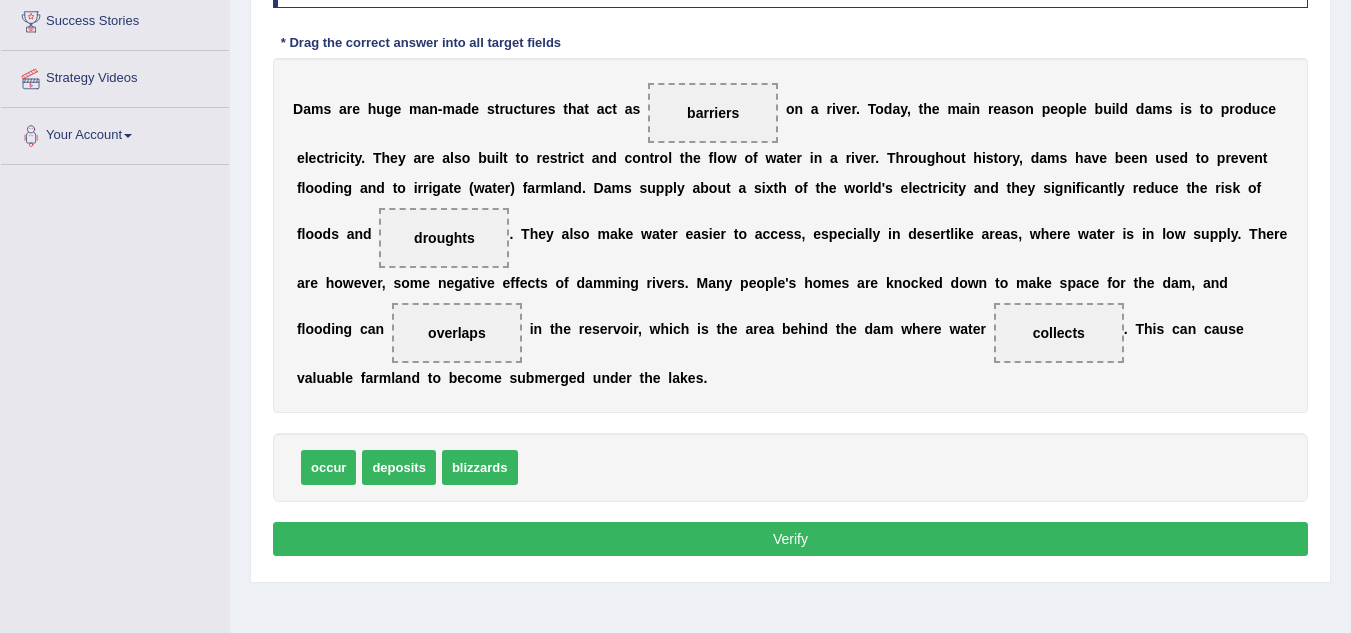 click on "Verify" at bounding box center [790, 539] 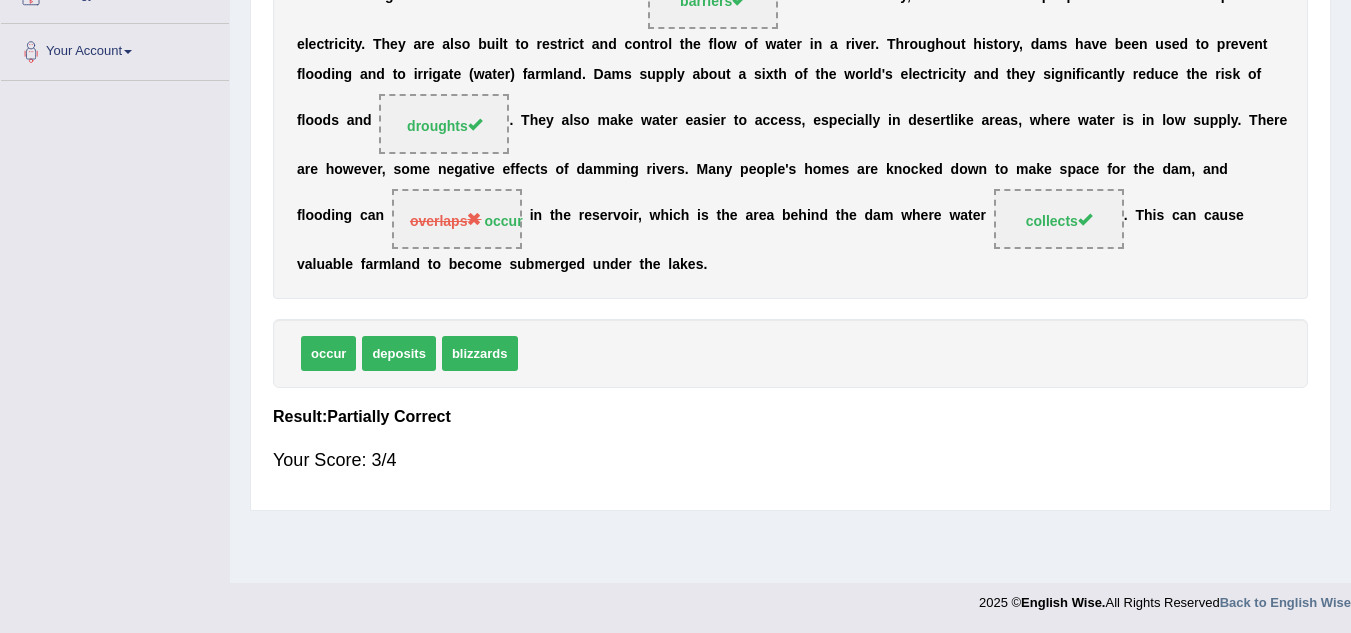 scroll, scrollTop: 0, scrollLeft: 0, axis: both 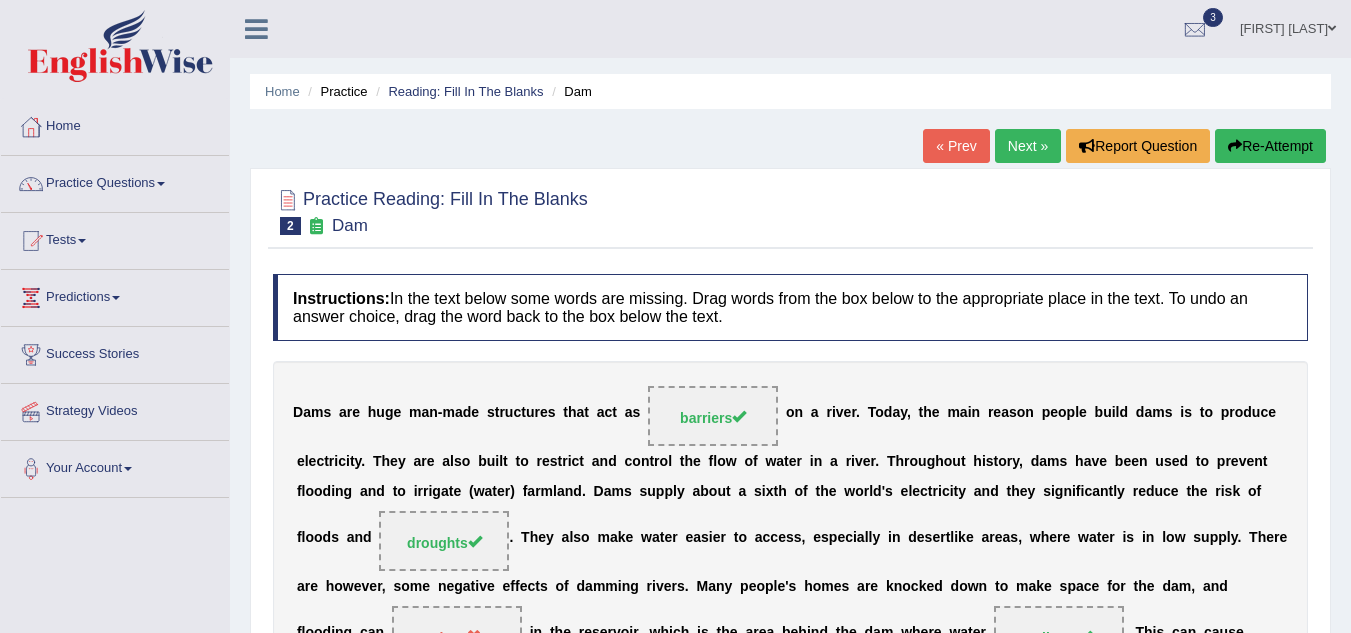 click on "Next »" at bounding box center (1028, 146) 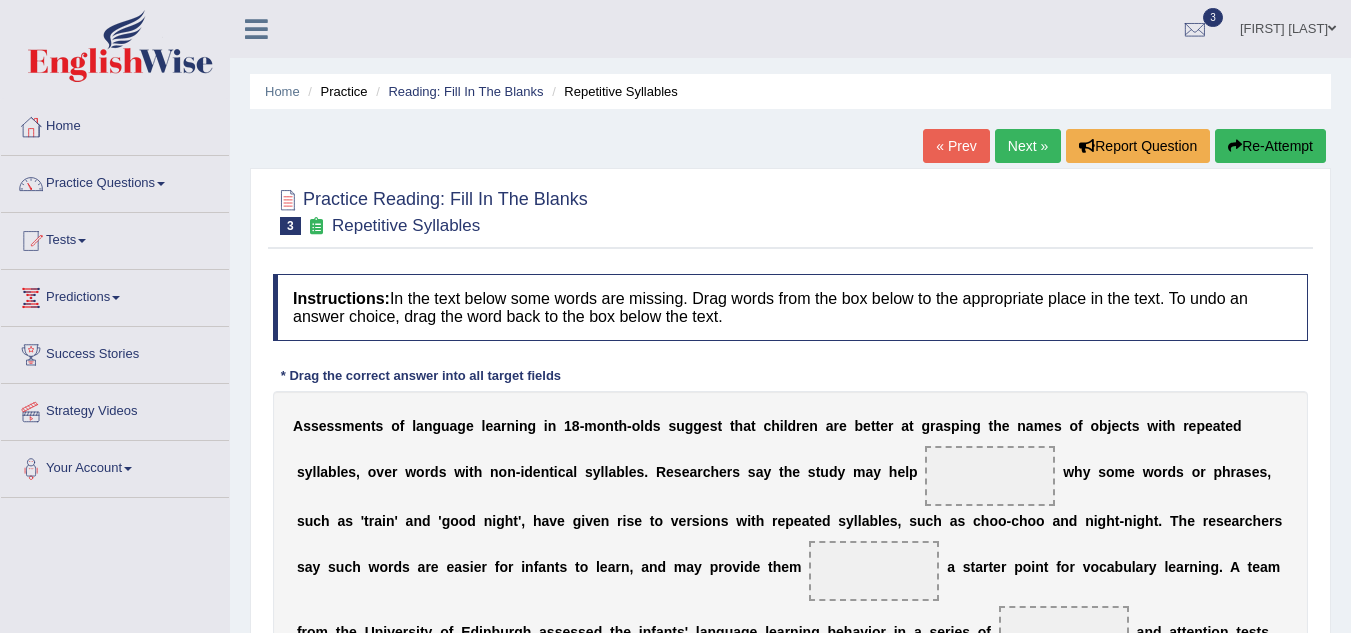 scroll, scrollTop: 0, scrollLeft: 0, axis: both 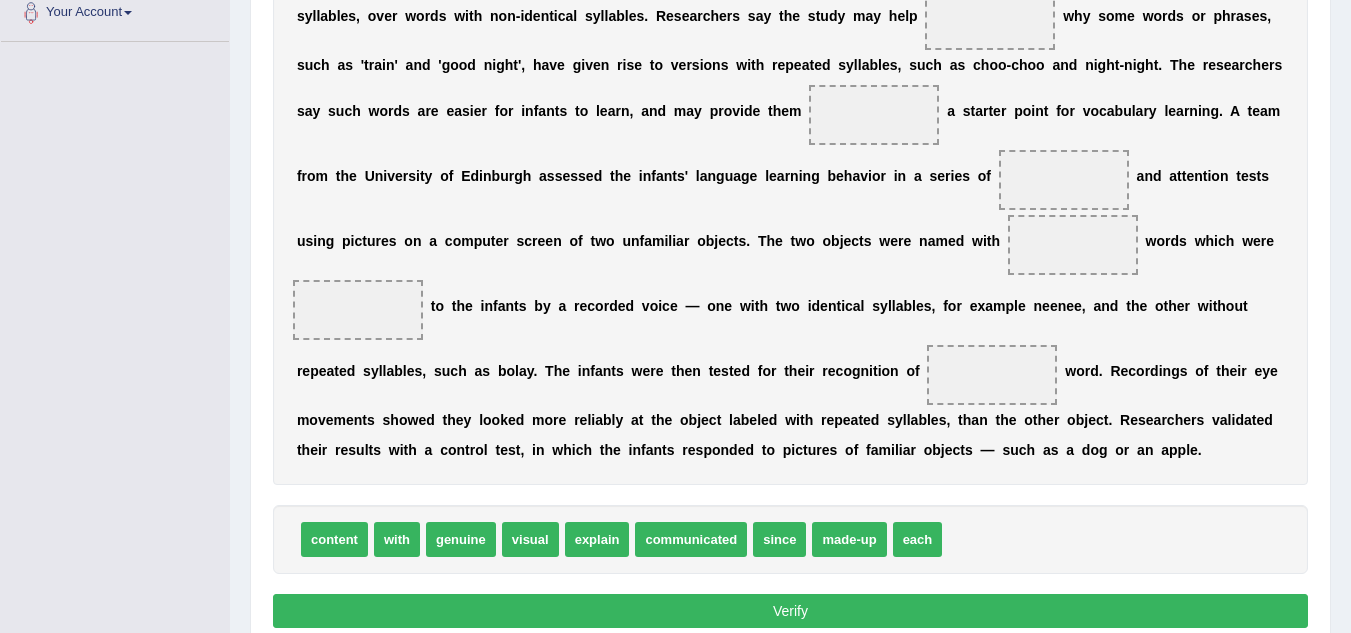 drag, startPoint x: 759, startPoint y: 373, endPoint x: 774, endPoint y: 346, distance: 30.88689 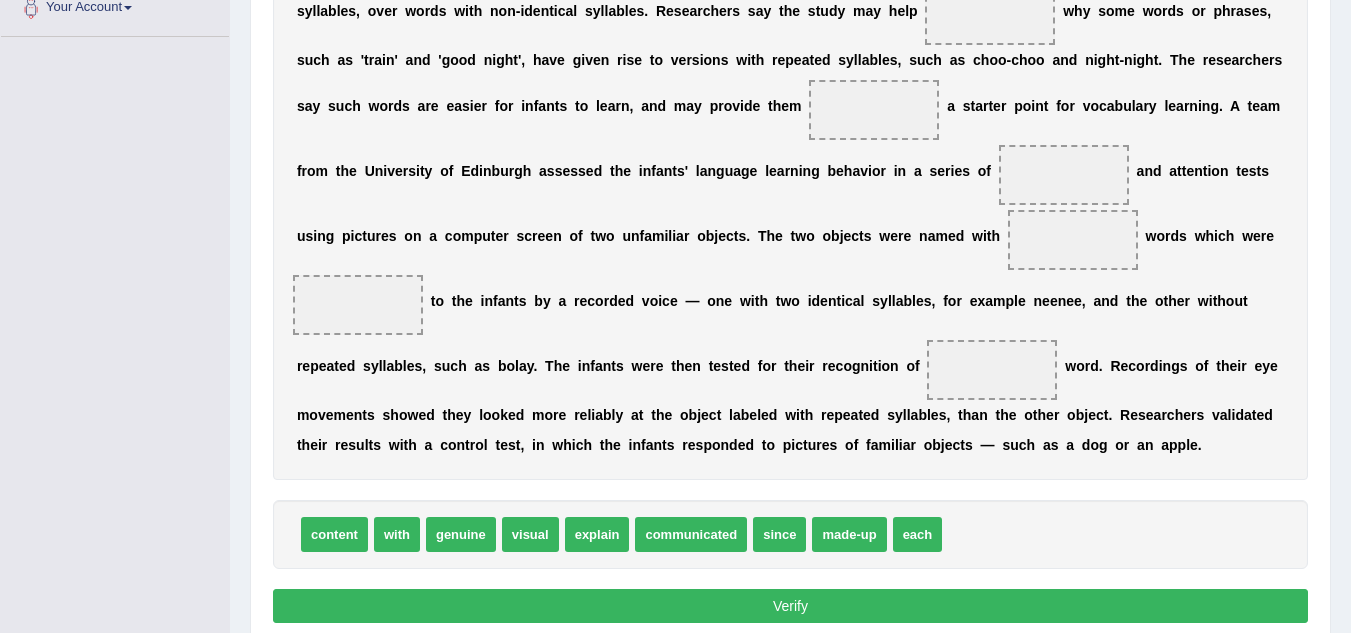scroll, scrollTop: 462, scrollLeft: 0, axis: vertical 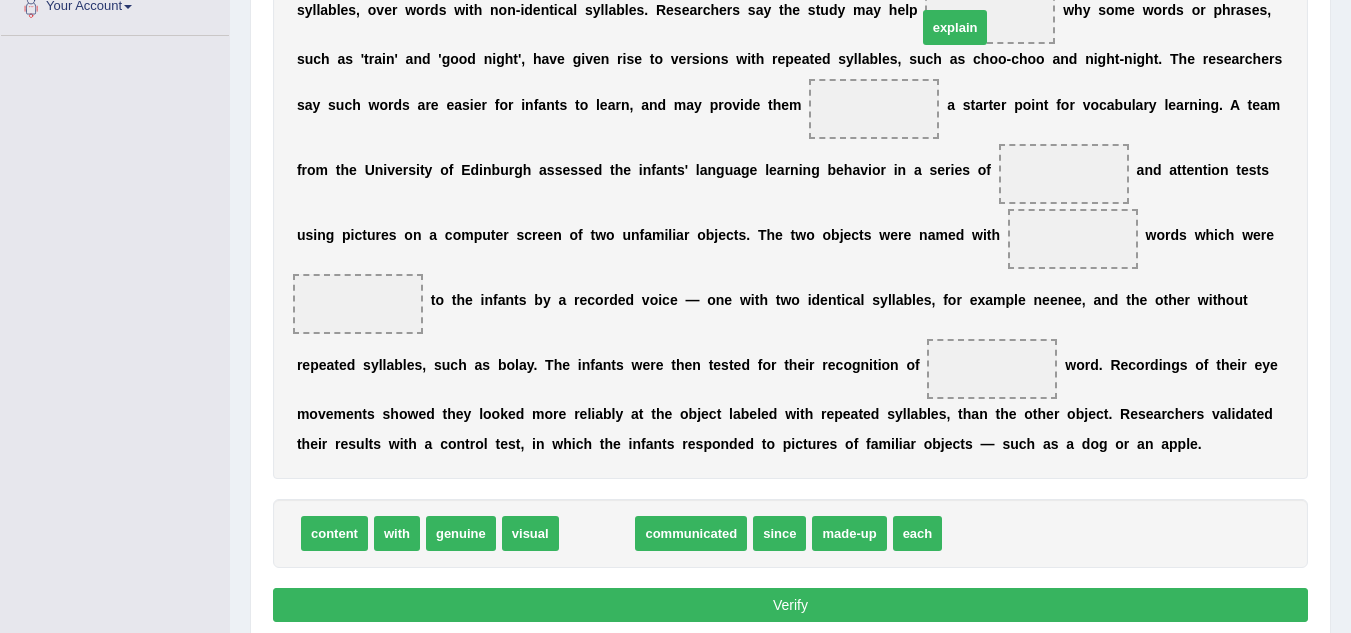 drag, startPoint x: 601, startPoint y: 545, endPoint x: 959, endPoint y: 38, distance: 620.6553 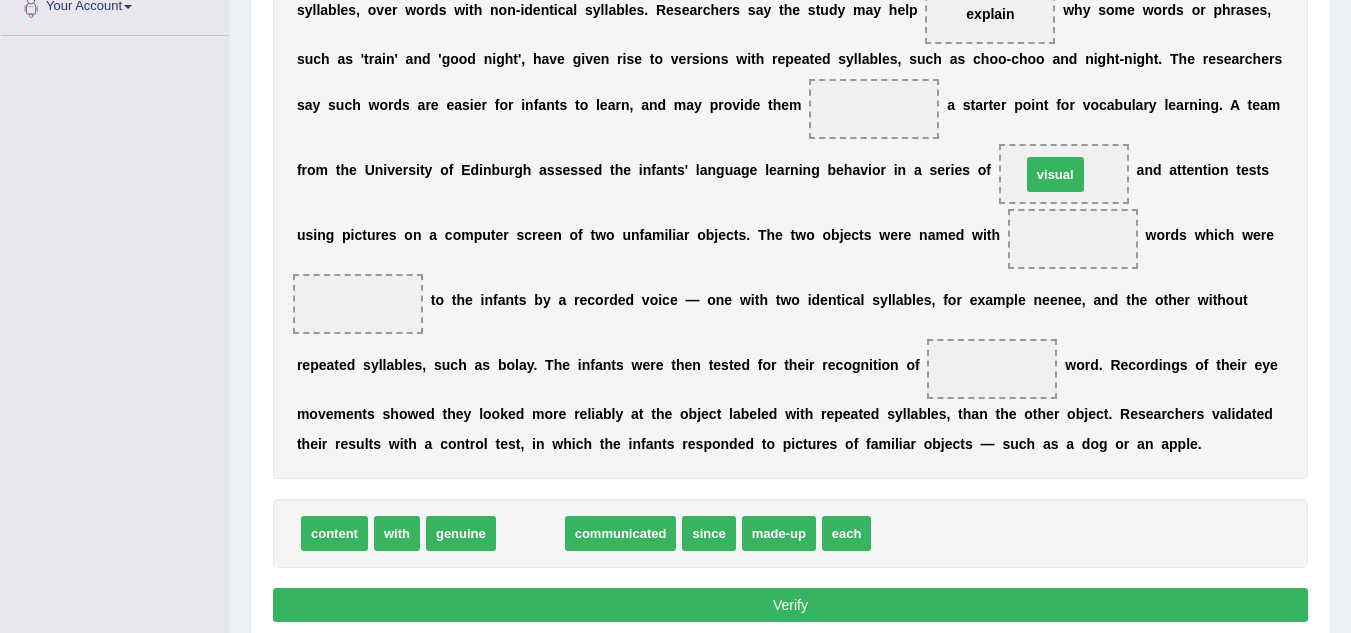 drag, startPoint x: 537, startPoint y: 525, endPoint x: 1062, endPoint y: 166, distance: 636.0079 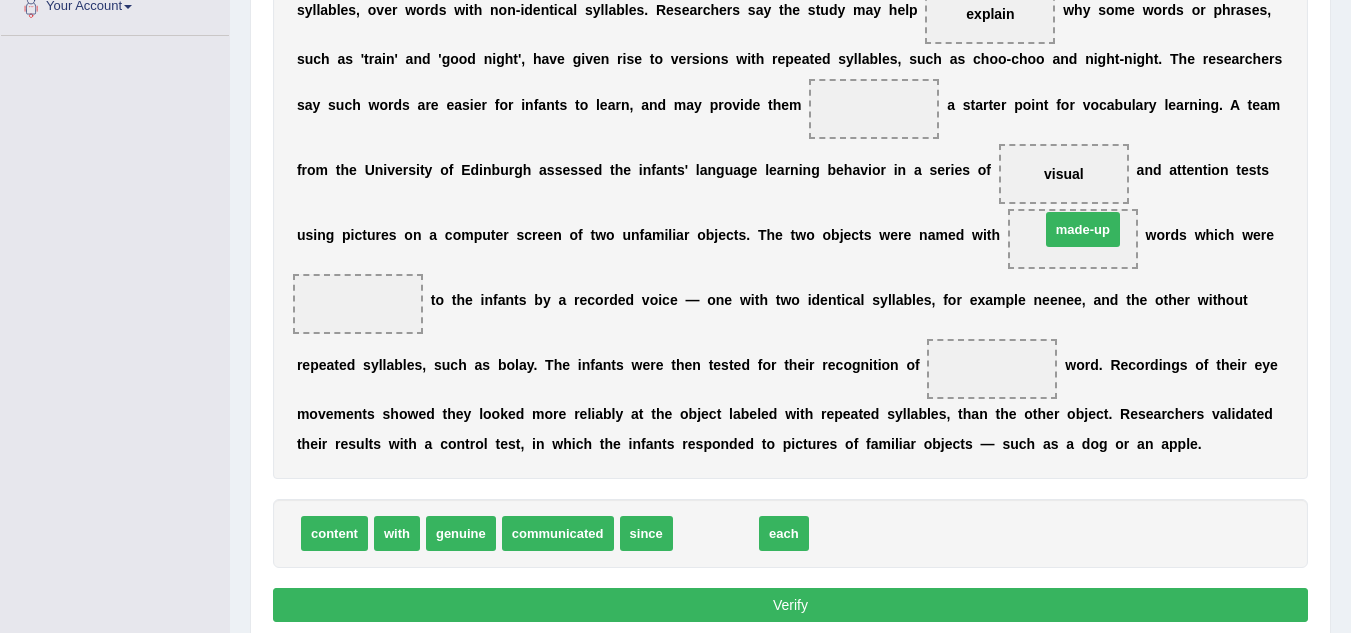 drag, startPoint x: 736, startPoint y: 525, endPoint x: 1103, endPoint y: 221, distance: 476.55536 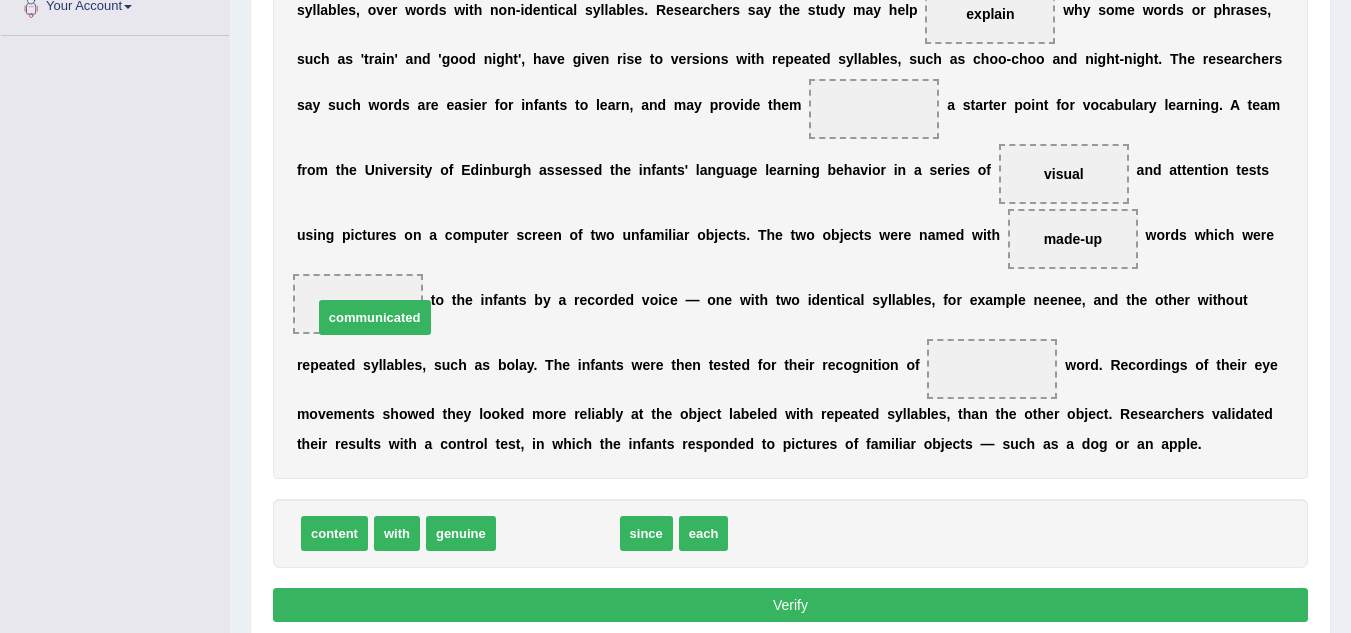 drag, startPoint x: 577, startPoint y: 540, endPoint x: 394, endPoint y: 322, distance: 284.62784 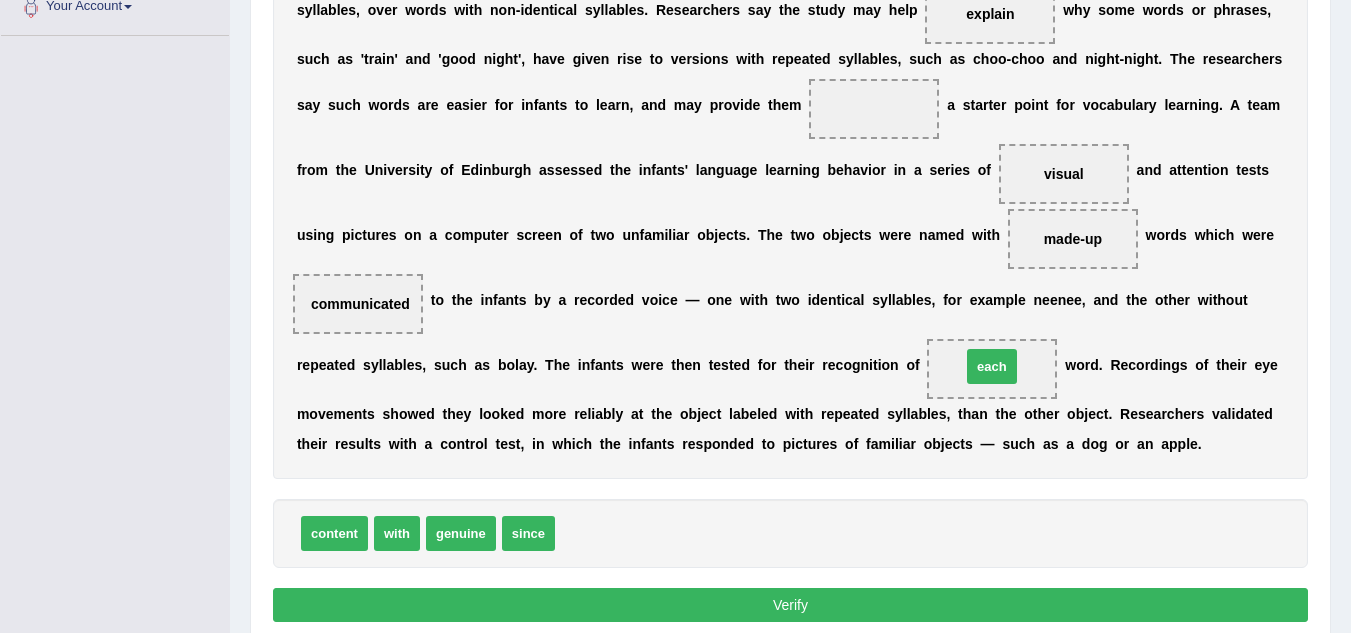 drag, startPoint x: 591, startPoint y: 525, endPoint x: 997, endPoint y: 359, distance: 438.62512 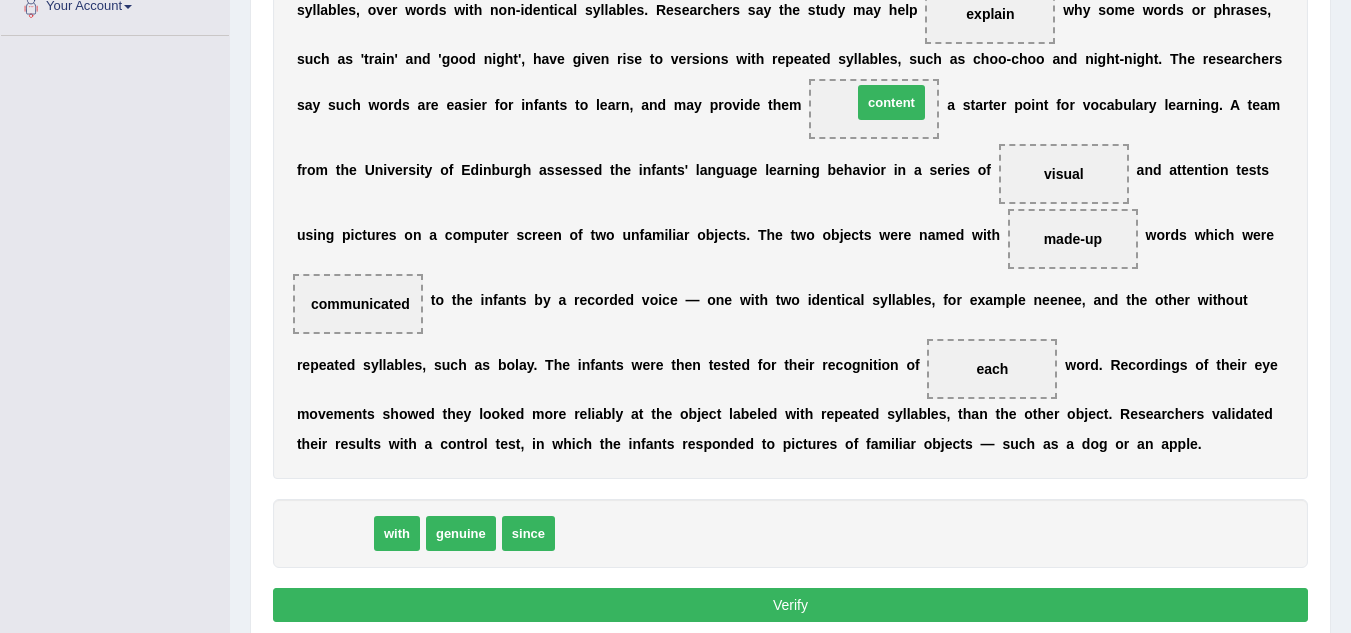 drag, startPoint x: 342, startPoint y: 524, endPoint x: 896, endPoint y: 88, distance: 704.9908 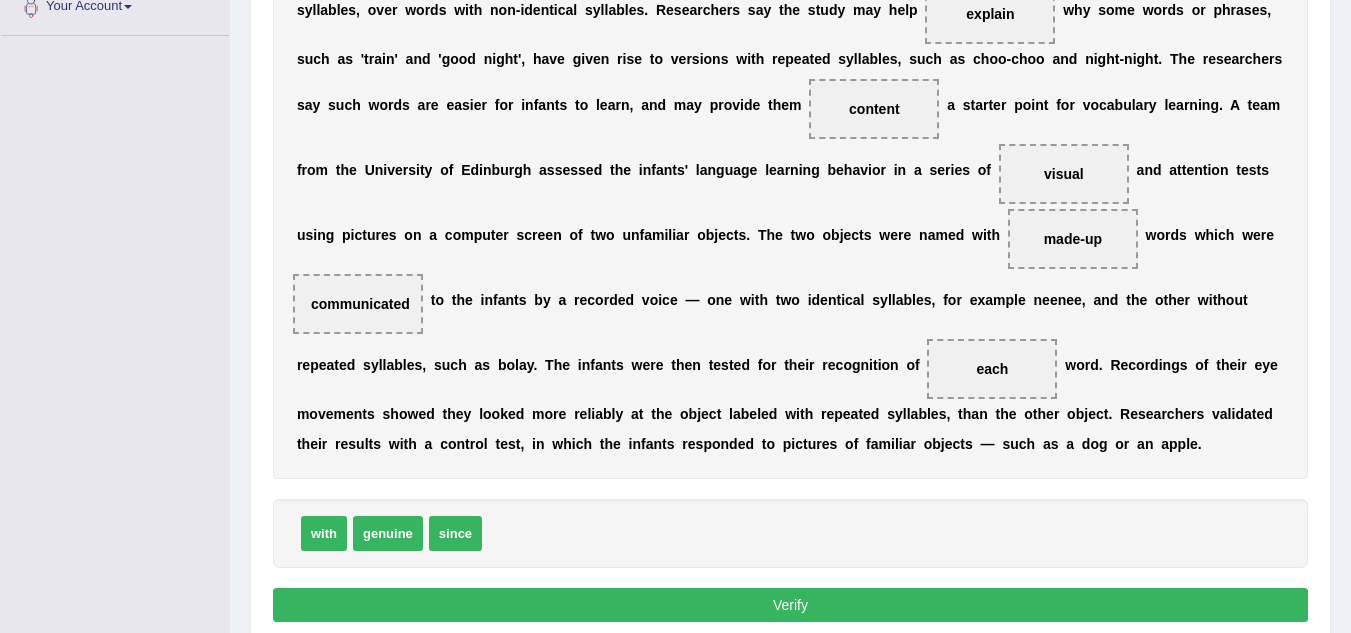 click on "Verify" at bounding box center [790, 605] 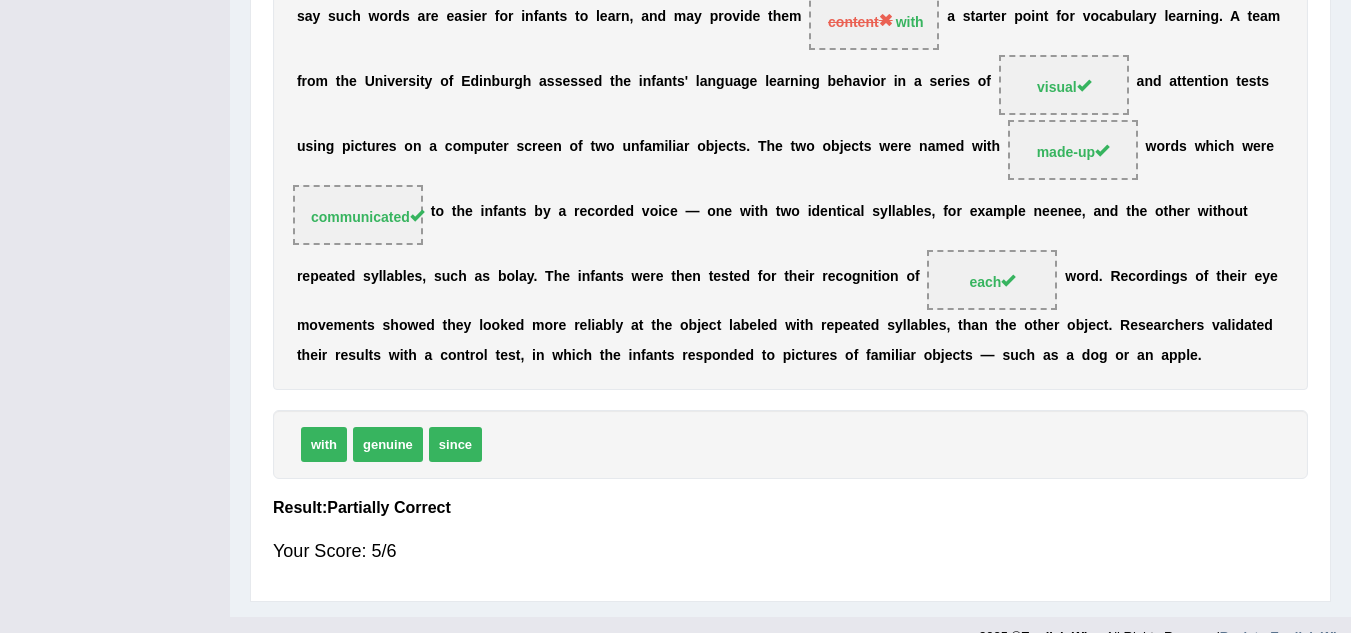 scroll, scrollTop: 555, scrollLeft: 0, axis: vertical 